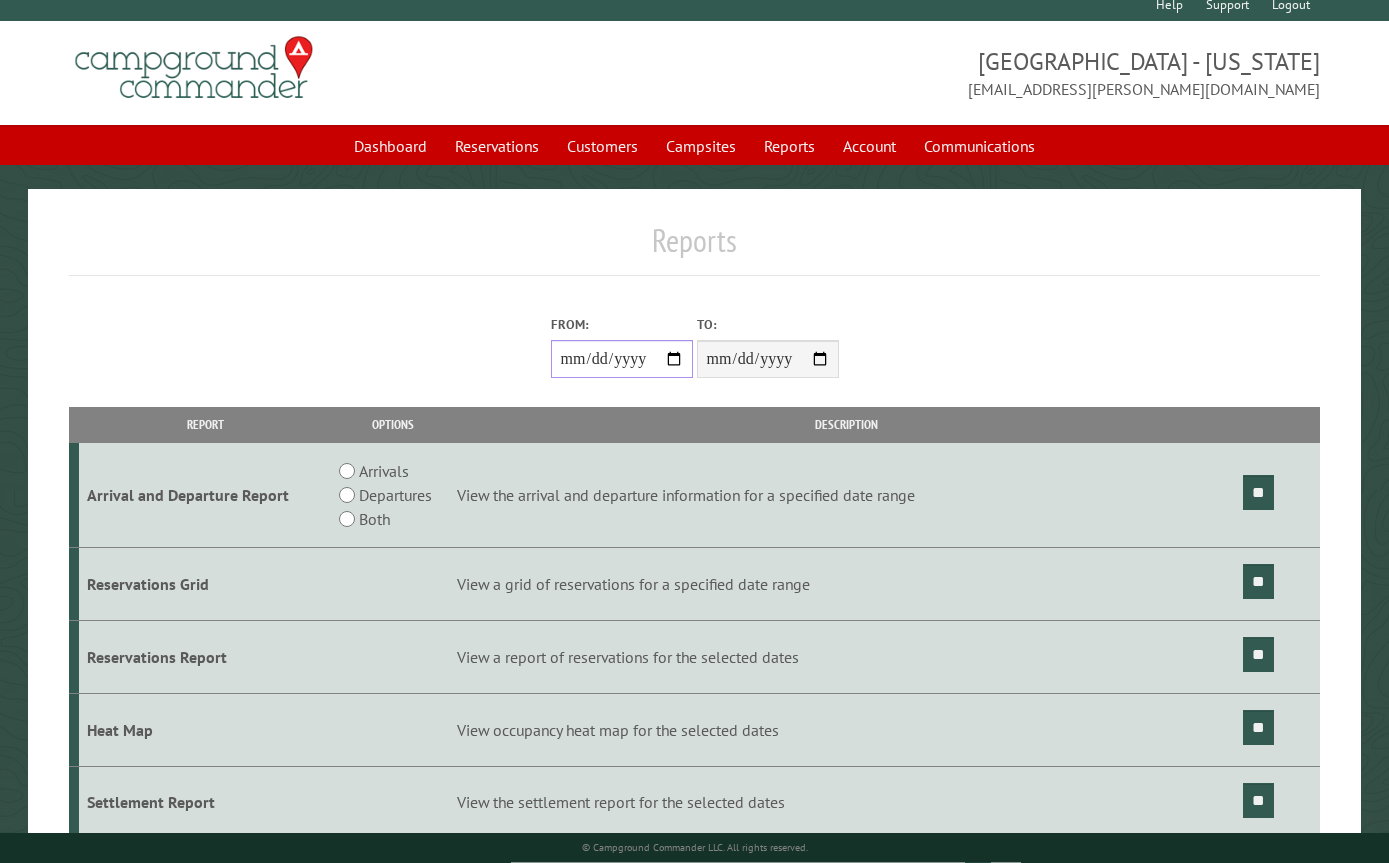 click on "**********" at bounding box center (622, 360) 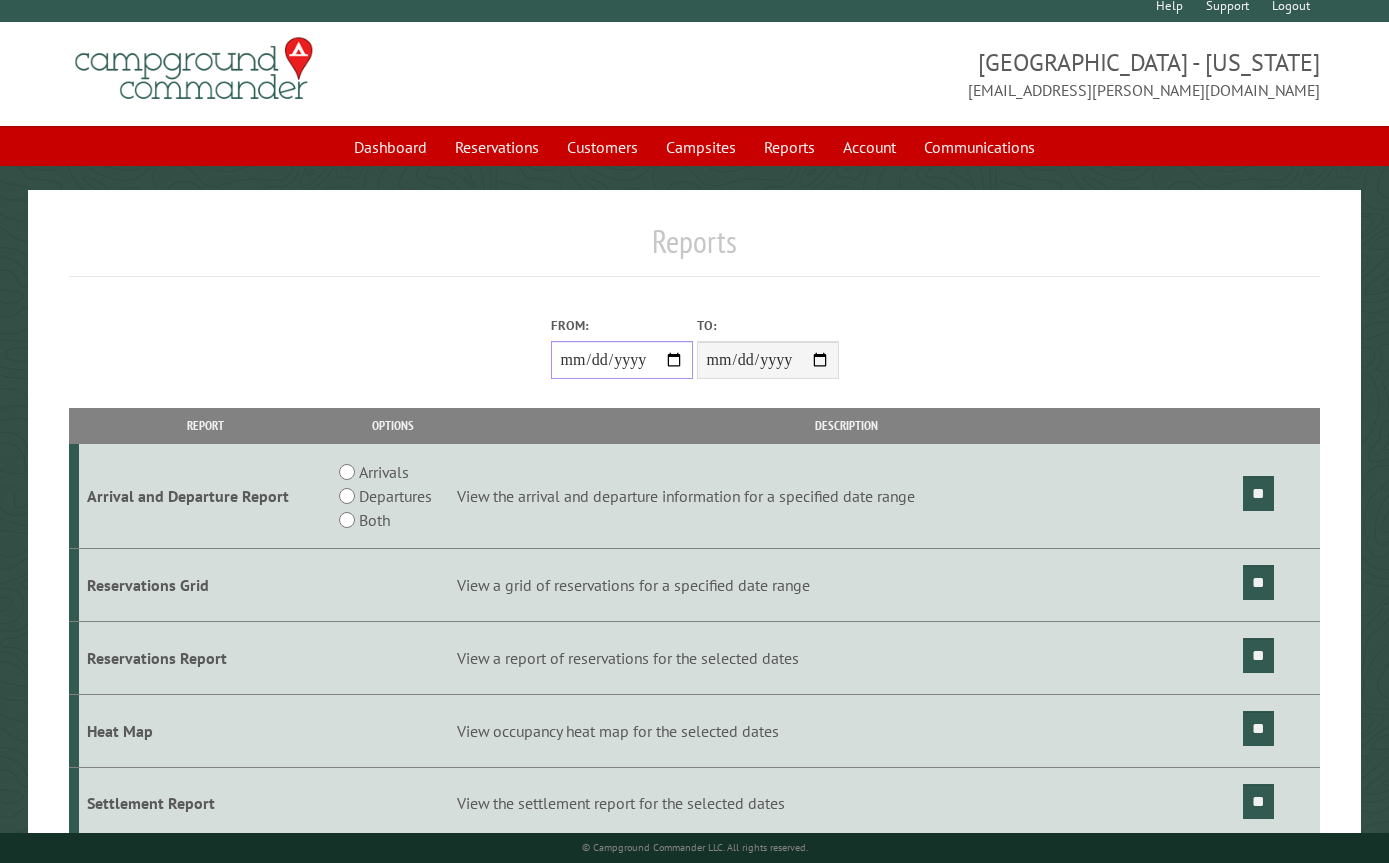 type on "**********" 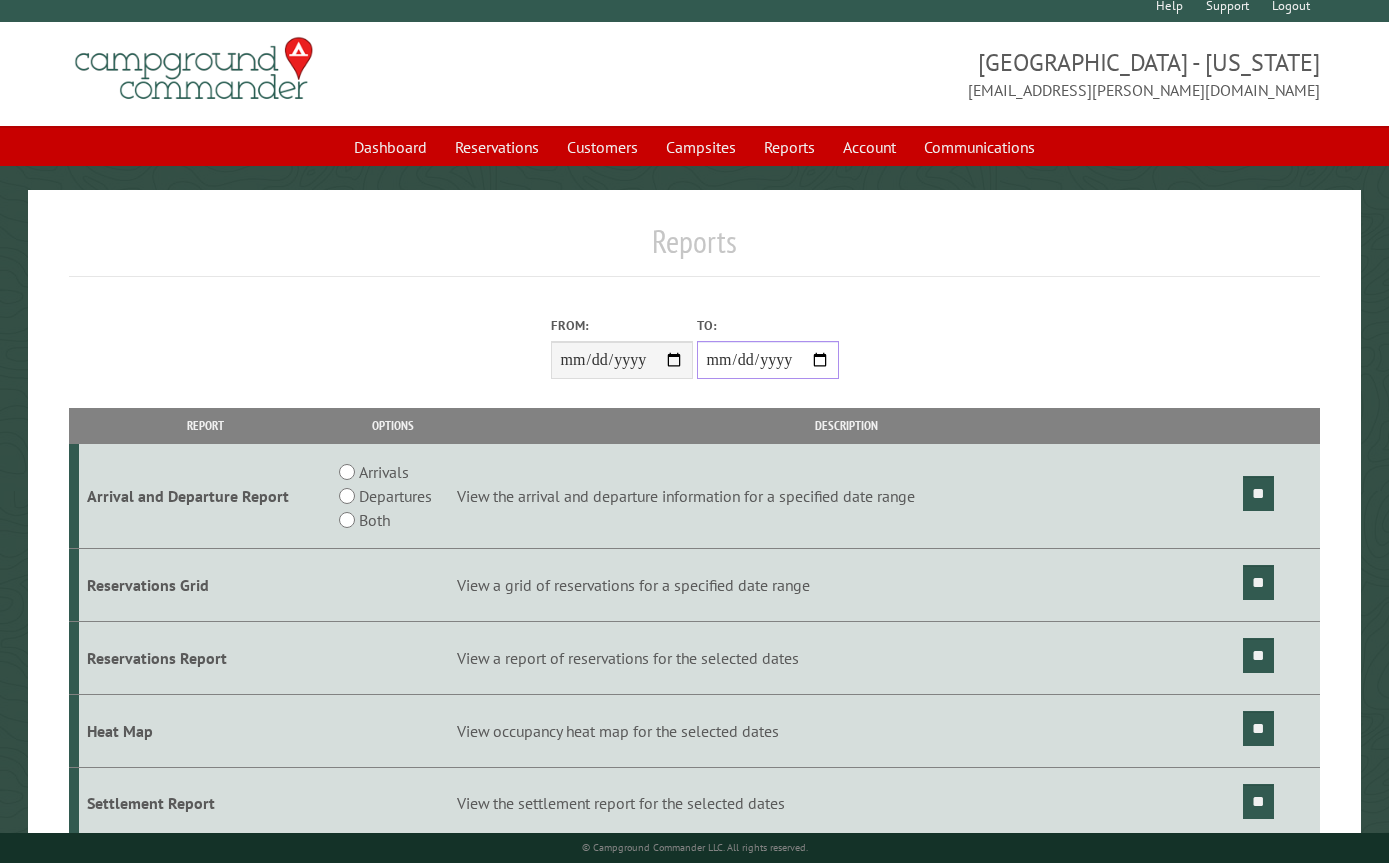 click on "**********" at bounding box center [768, 360] 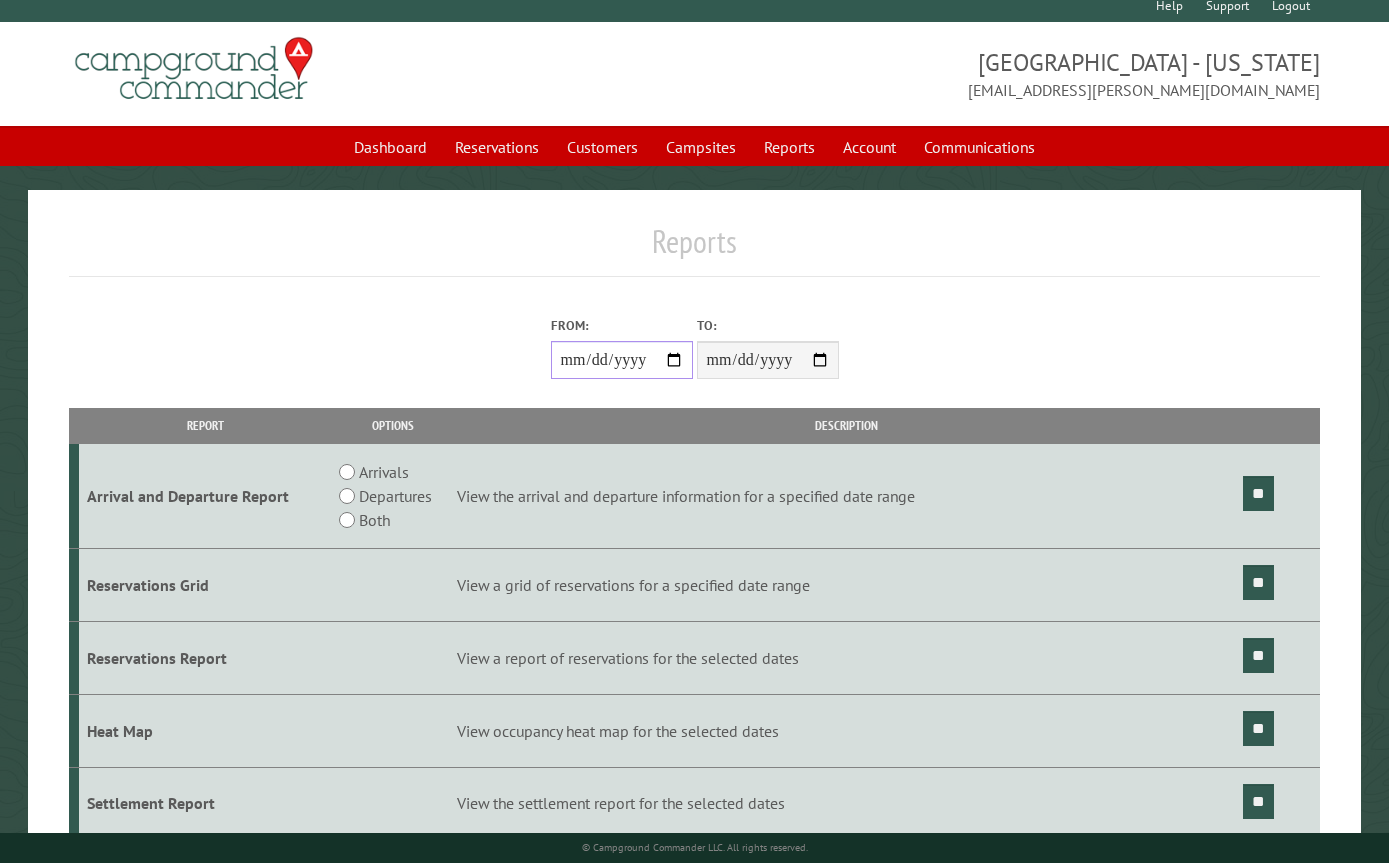 click on "**********" at bounding box center [622, 360] 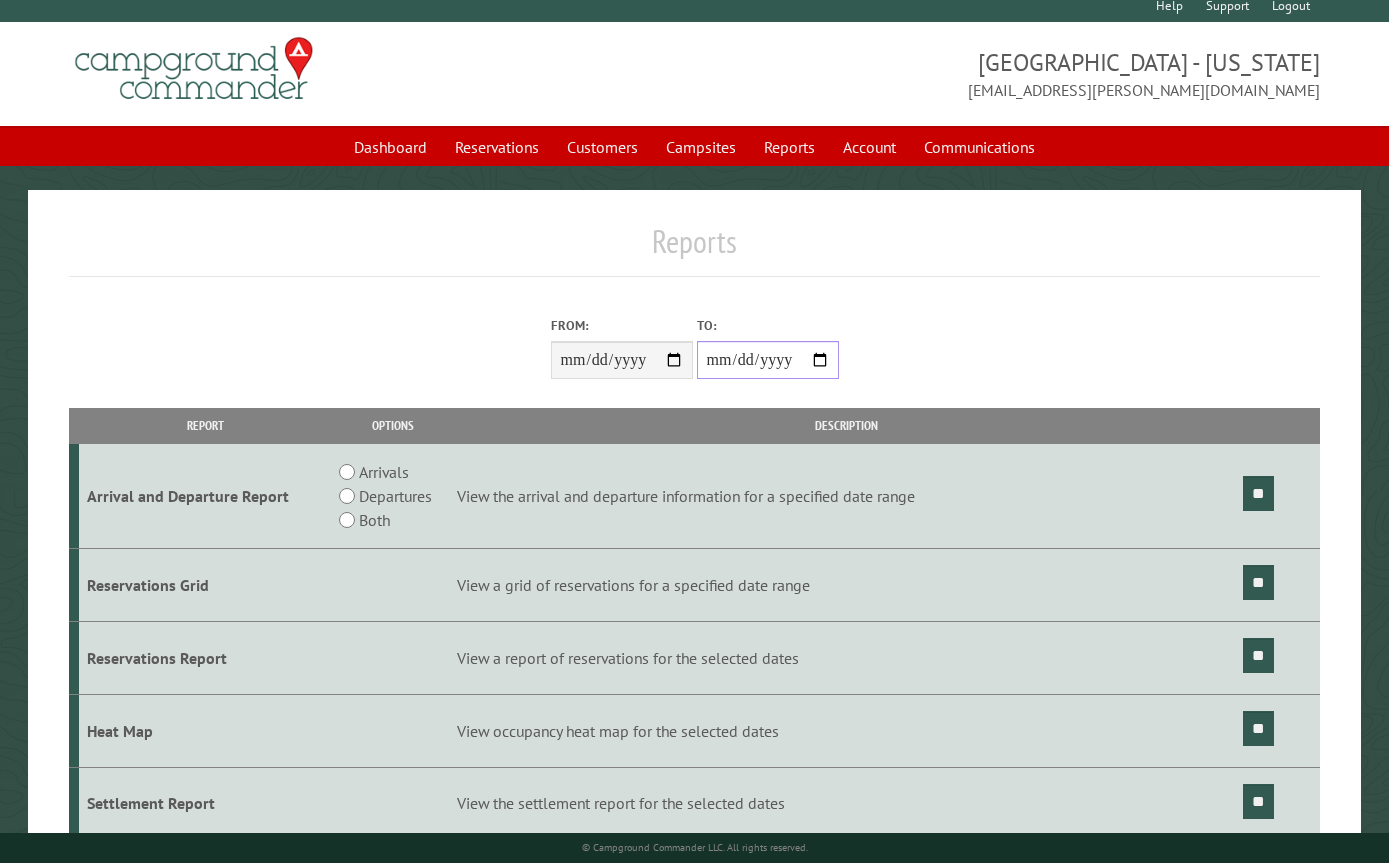 type on "**********" 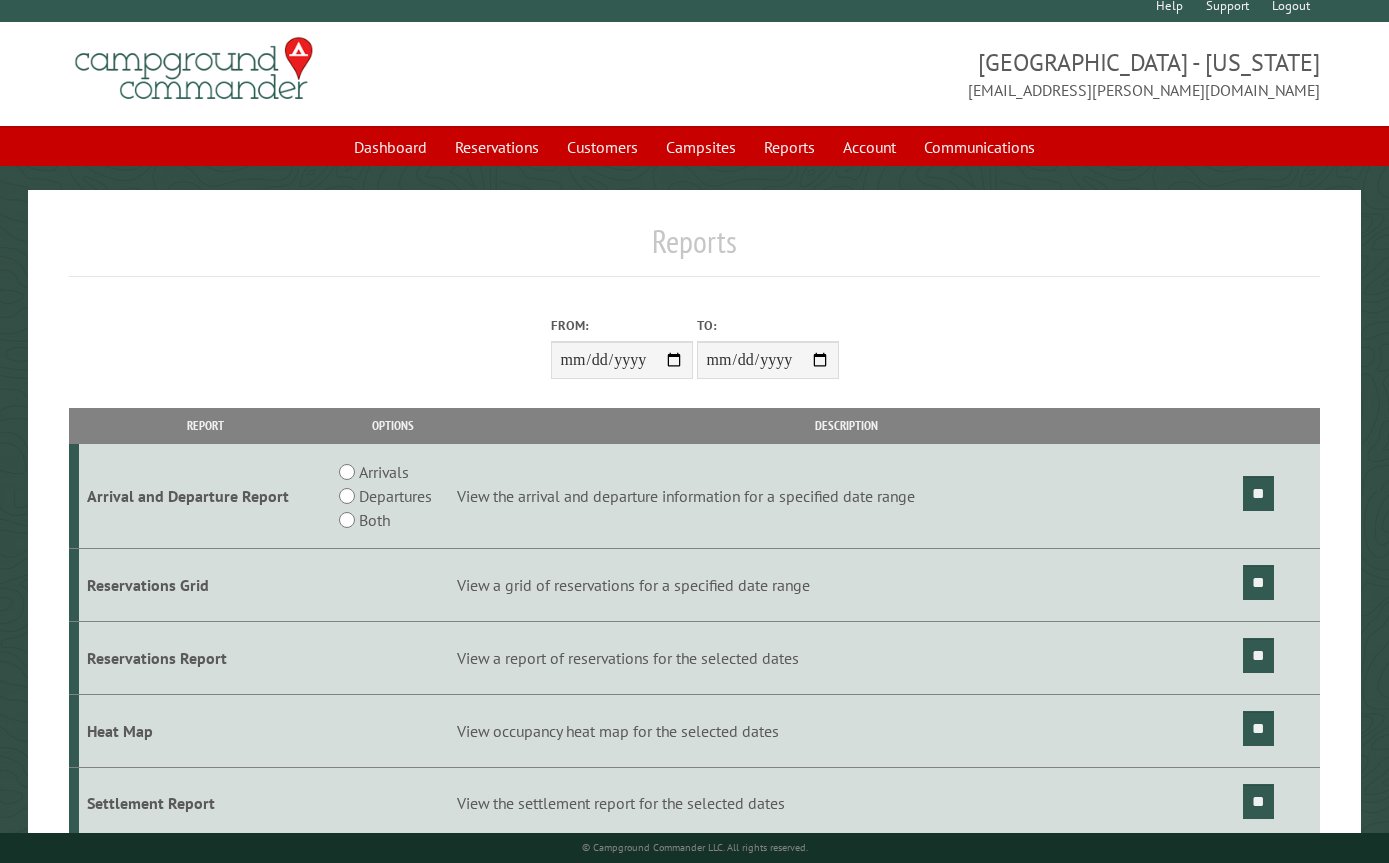 click on "**" at bounding box center [1258, 582] 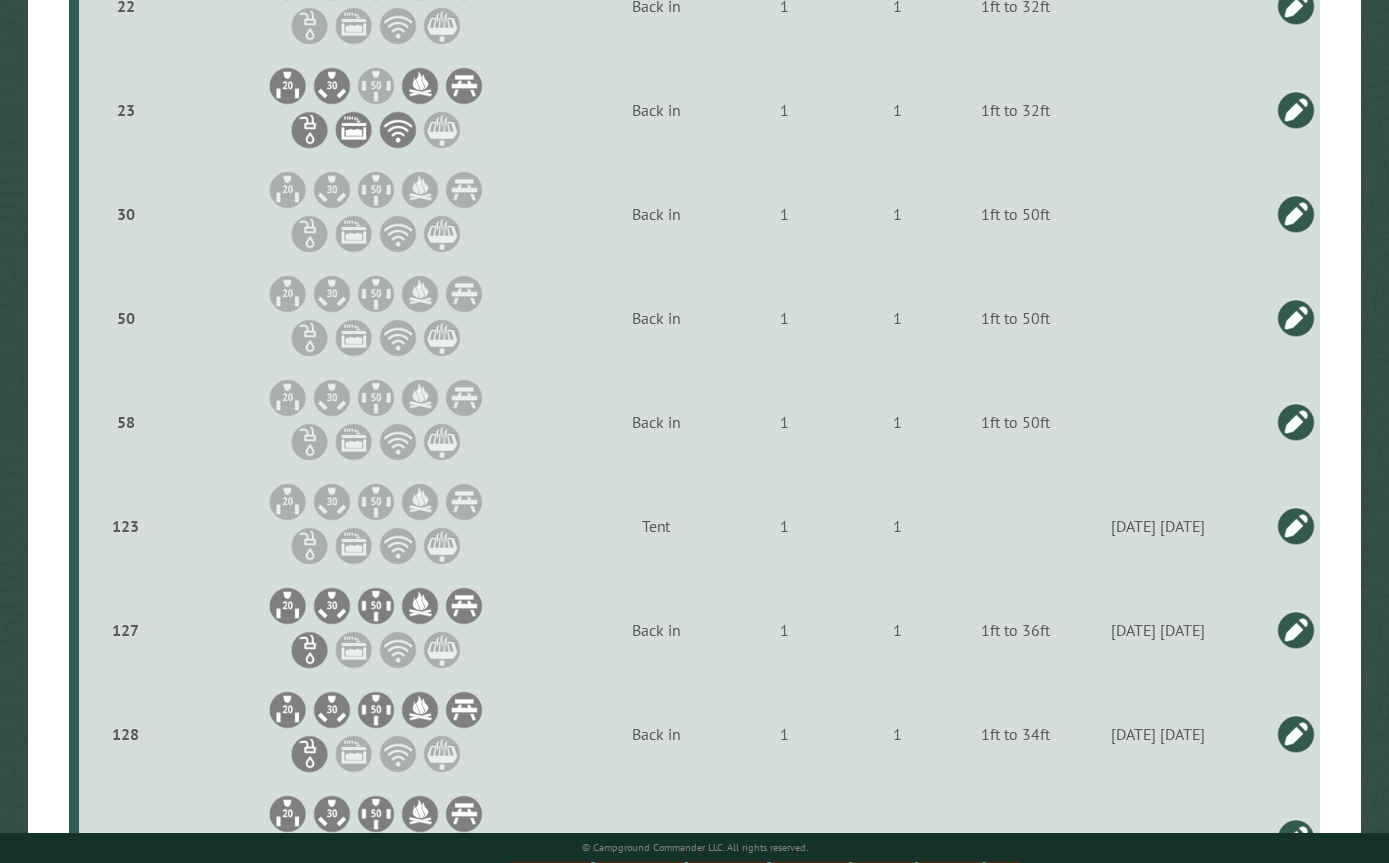 scroll, scrollTop: 2731, scrollLeft: 0, axis: vertical 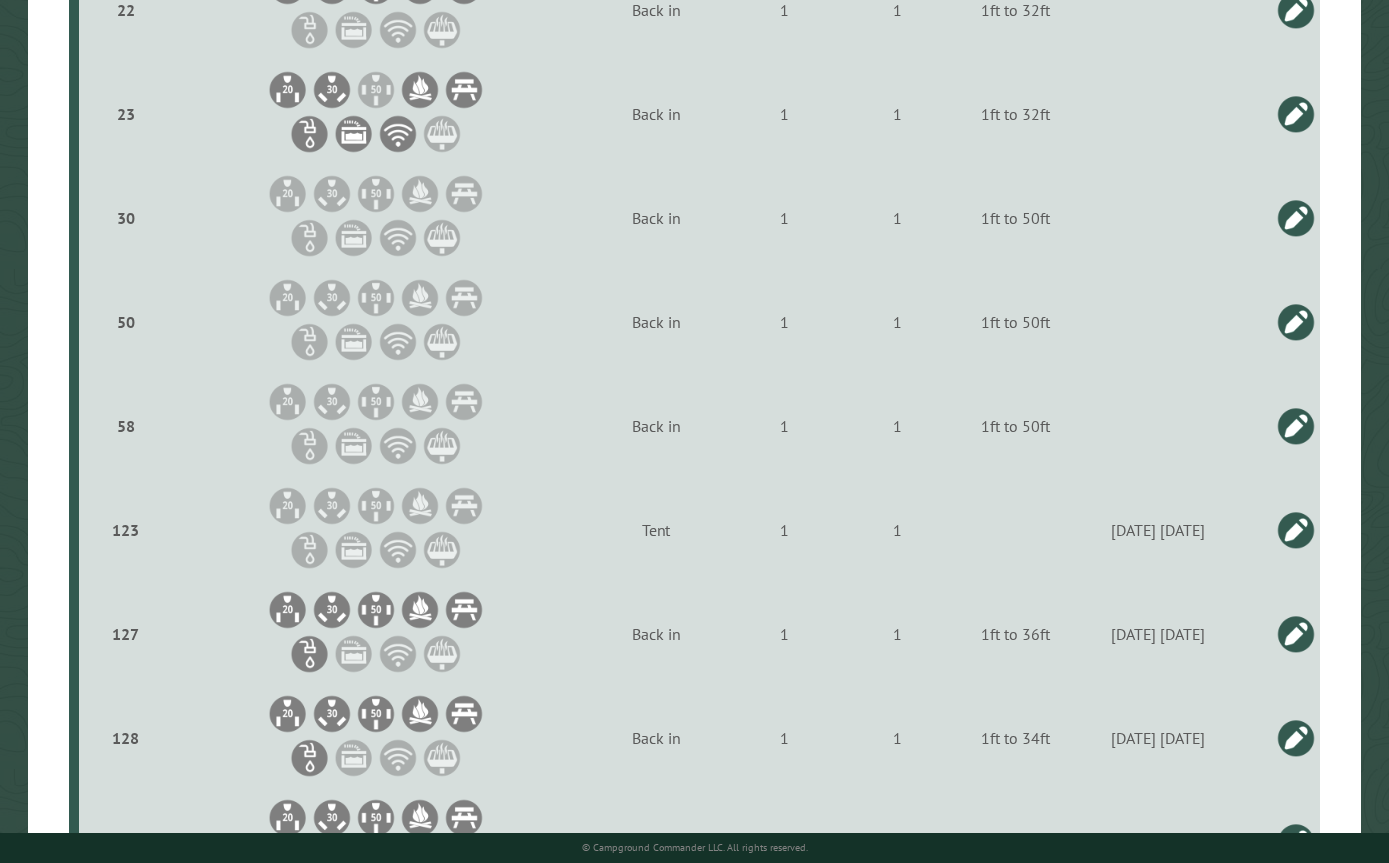 click at bounding box center [1296, 218] 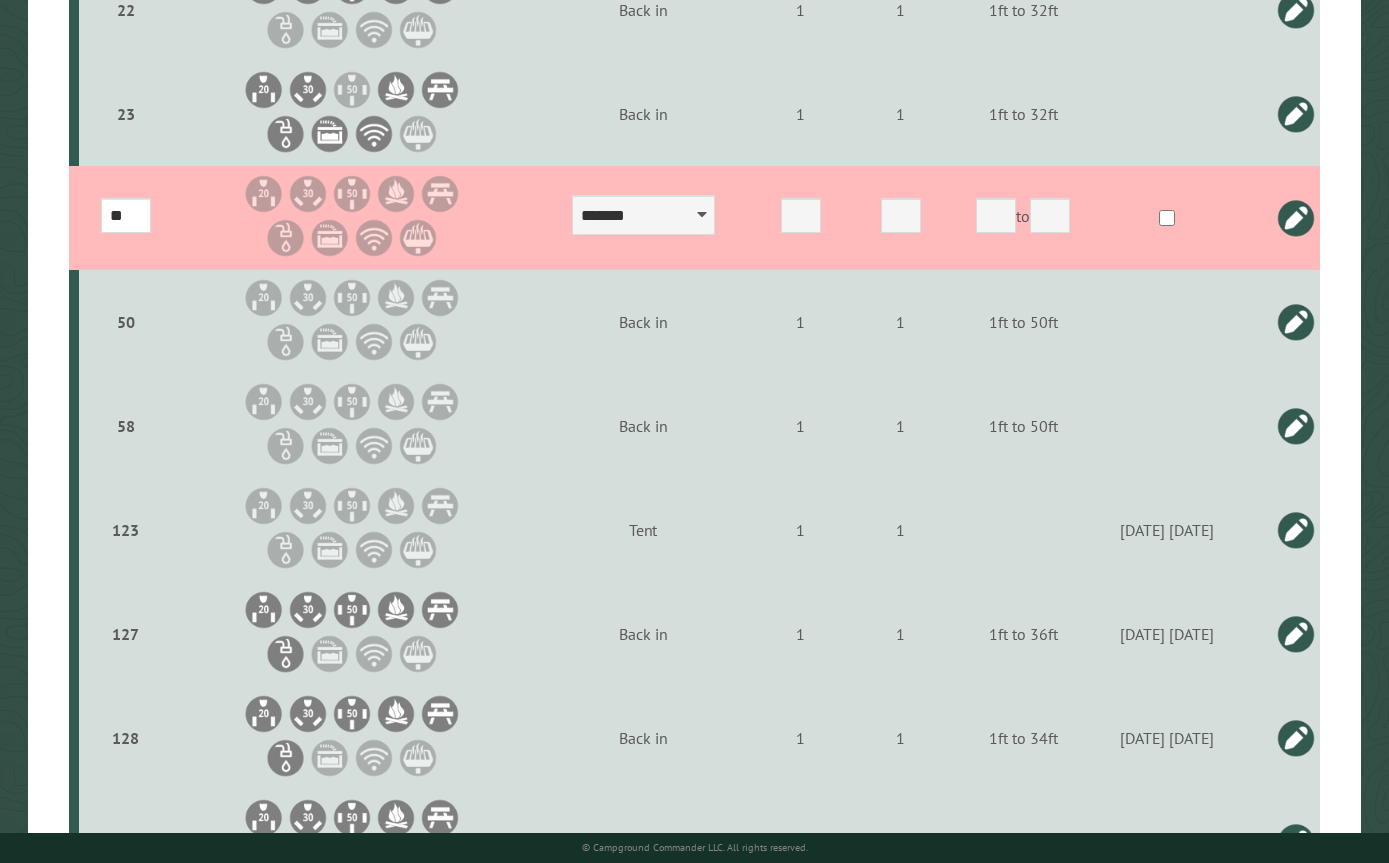 click on "to" at bounding box center [1167, 218] 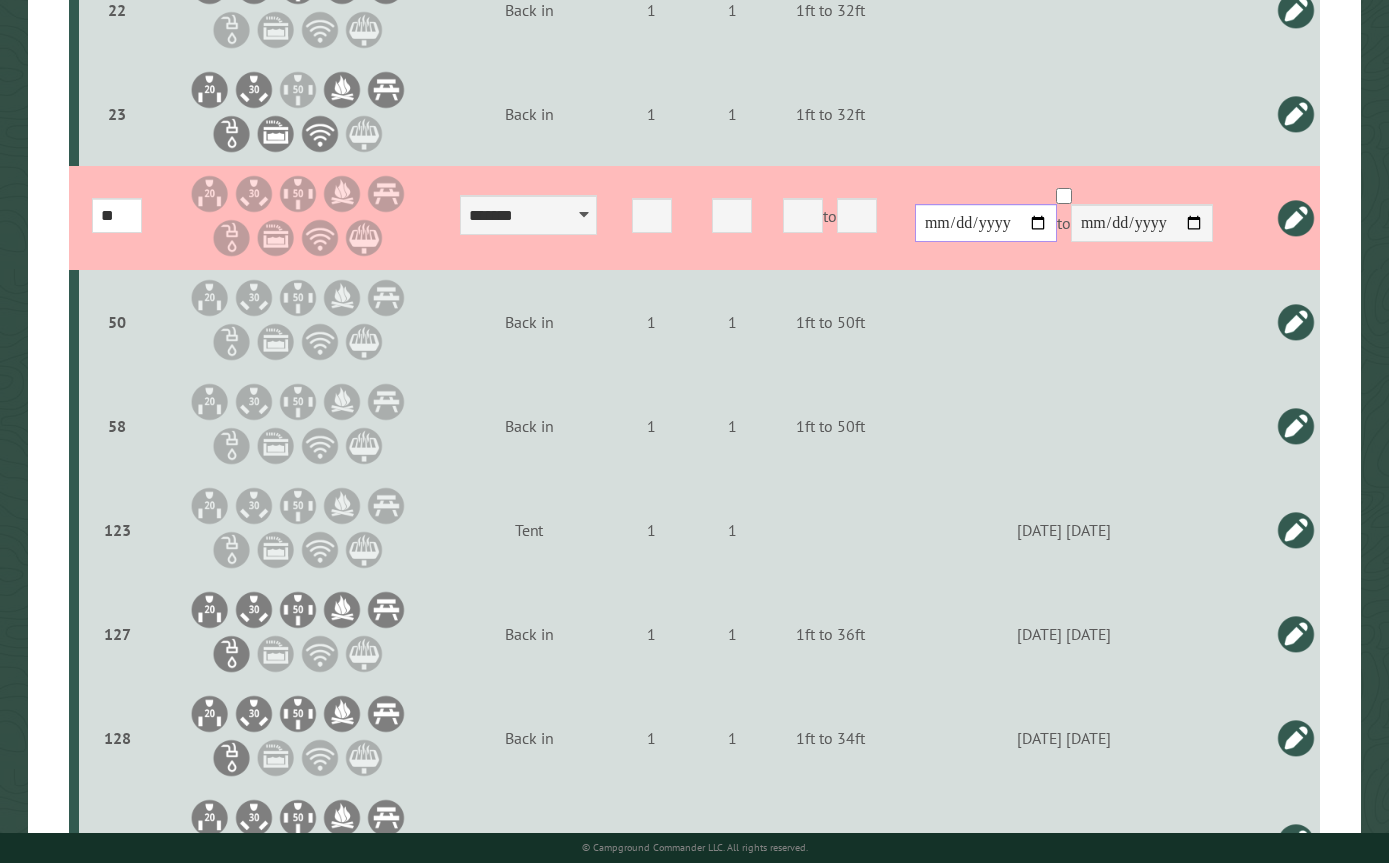 click at bounding box center (986, 223) 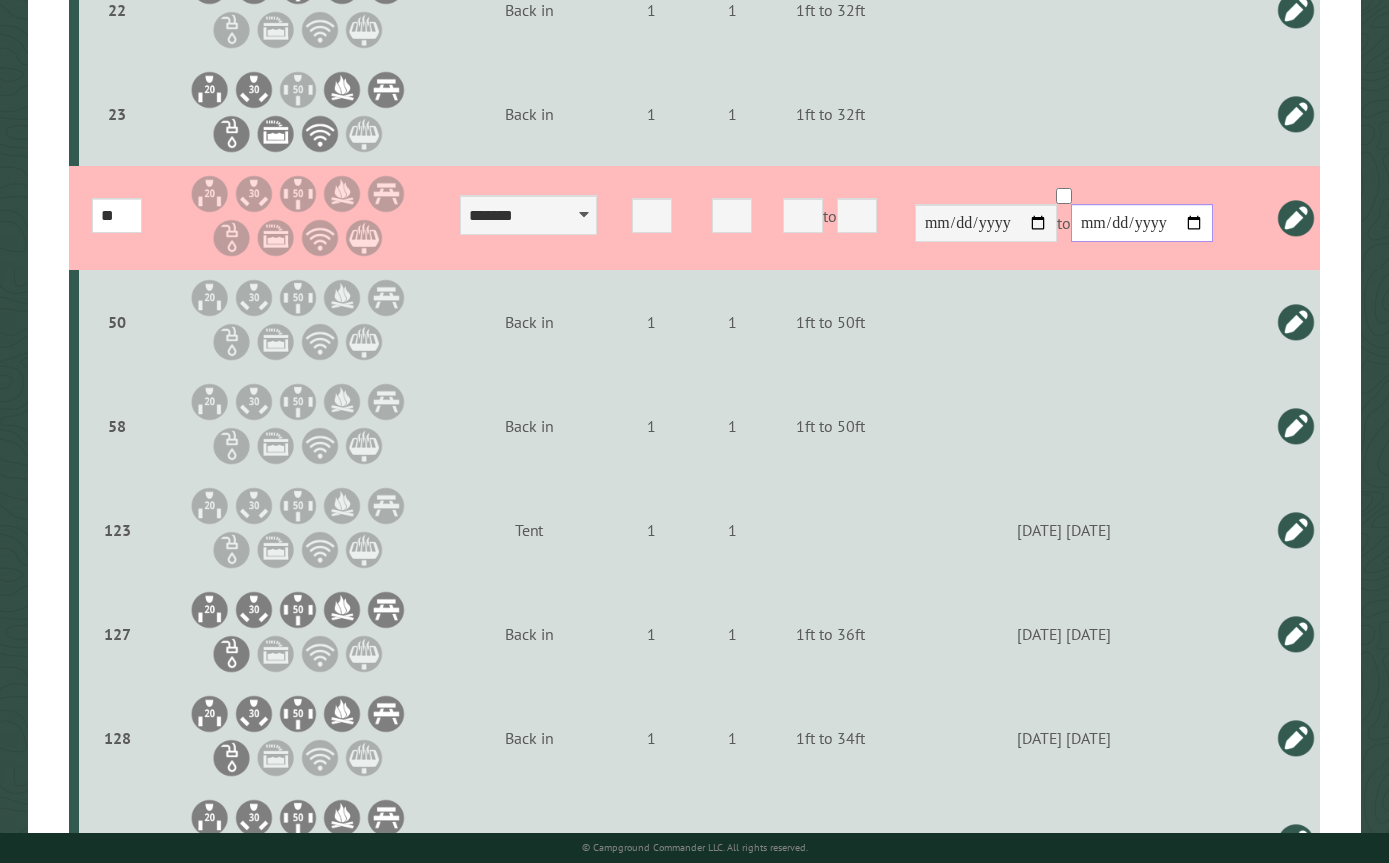 click at bounding box center (1142, 223) 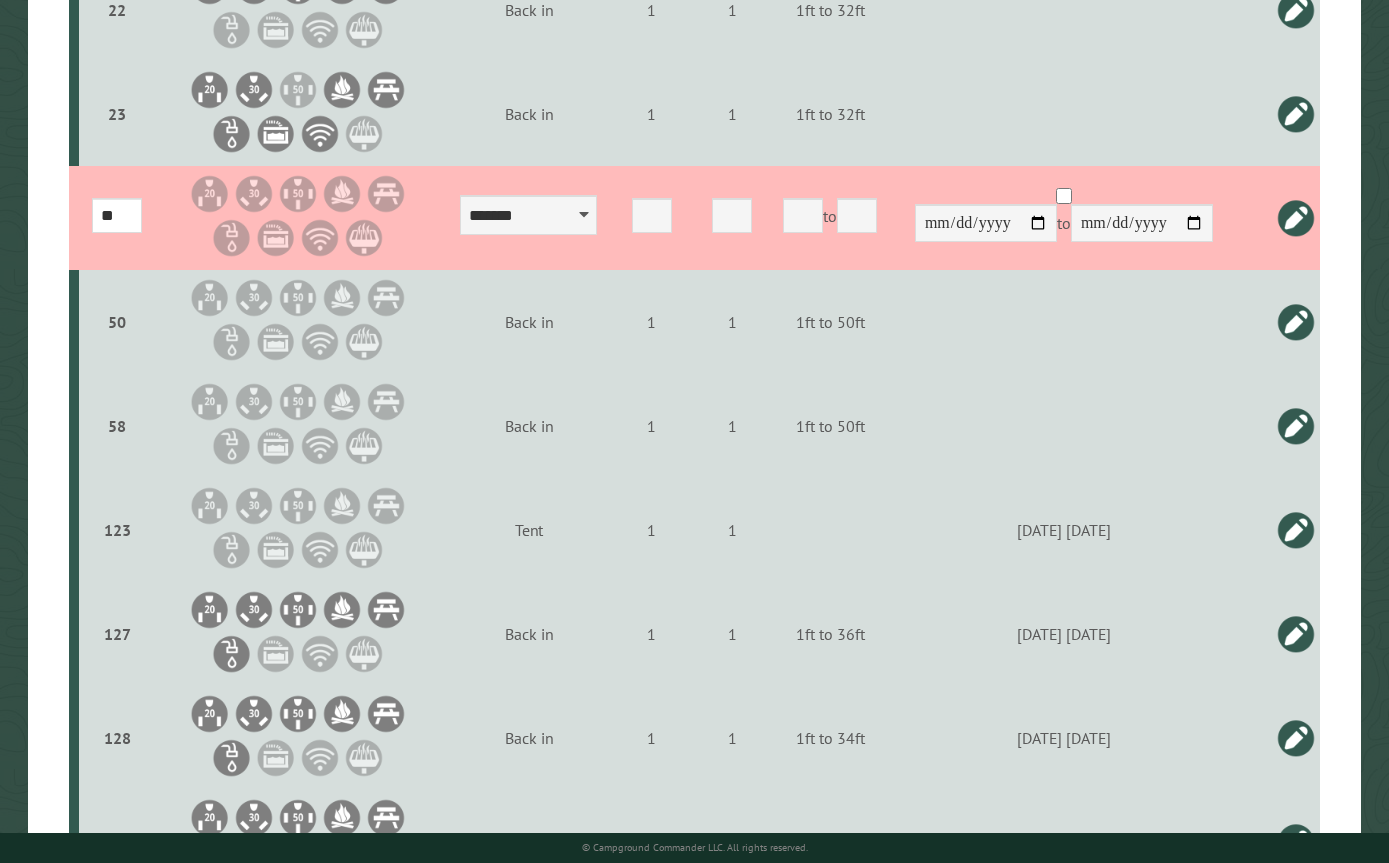click at bounding box center [1296, 322] 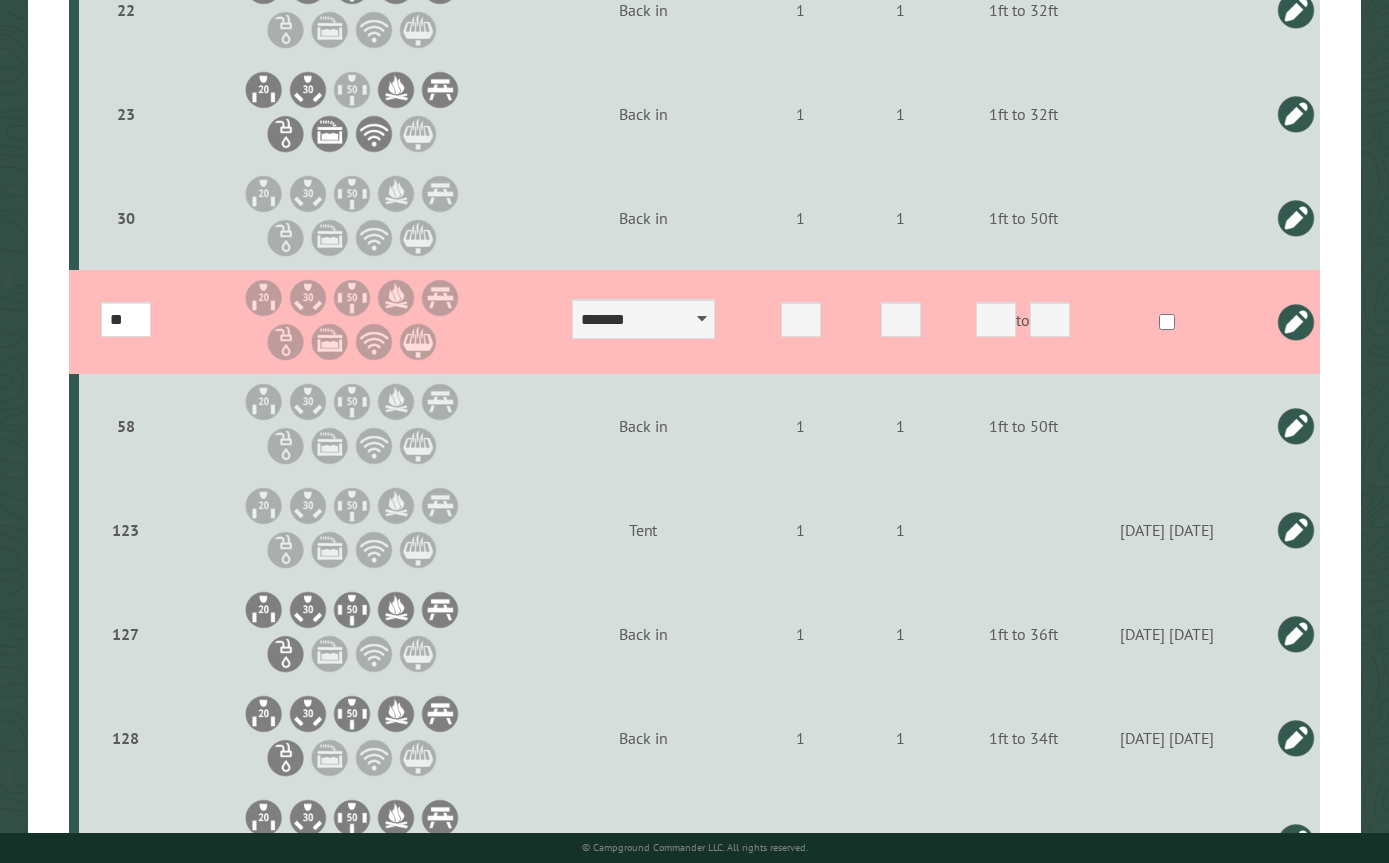 click at bounding box center (1280, 218) 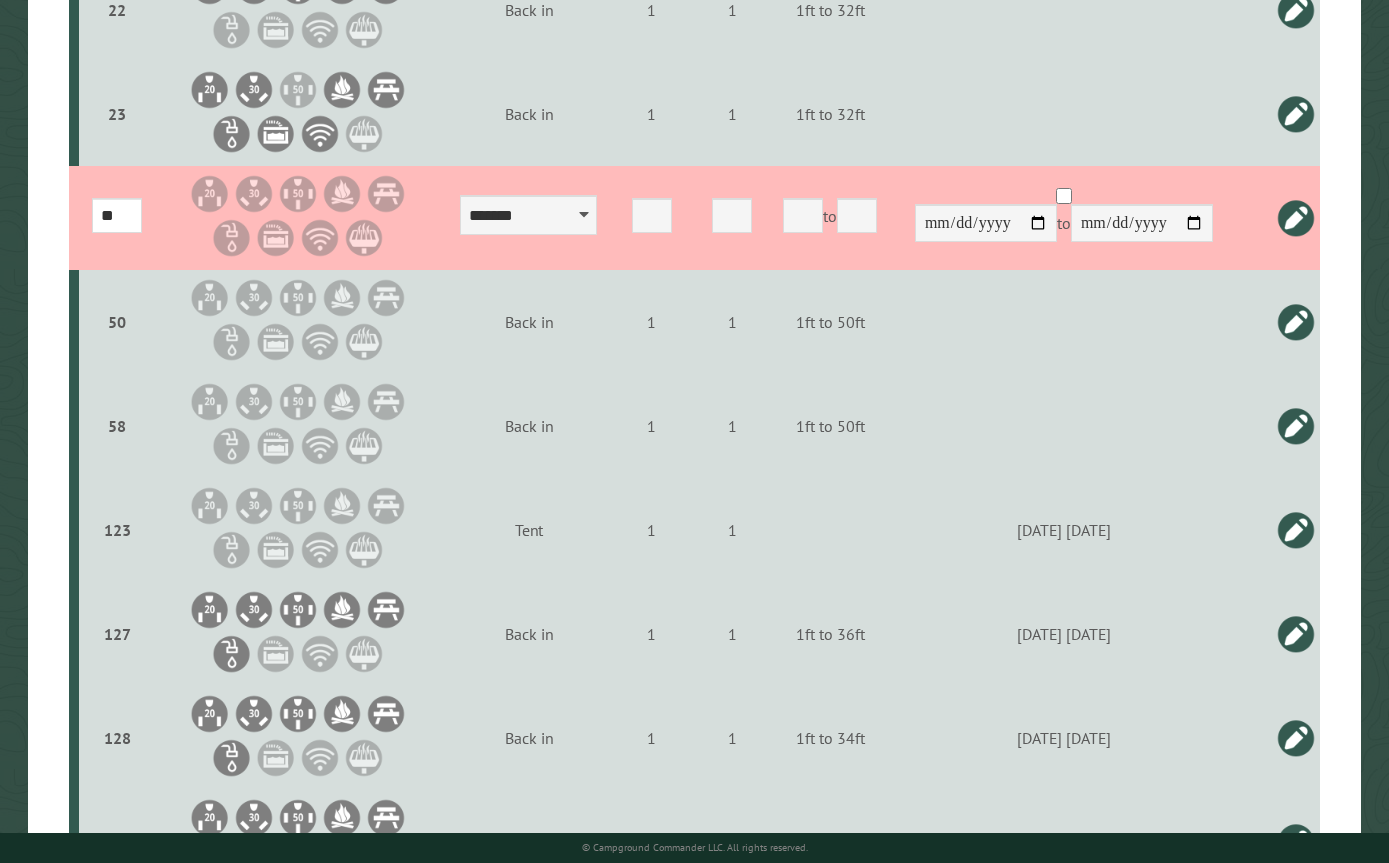 click at bounding box center (1280, 218) 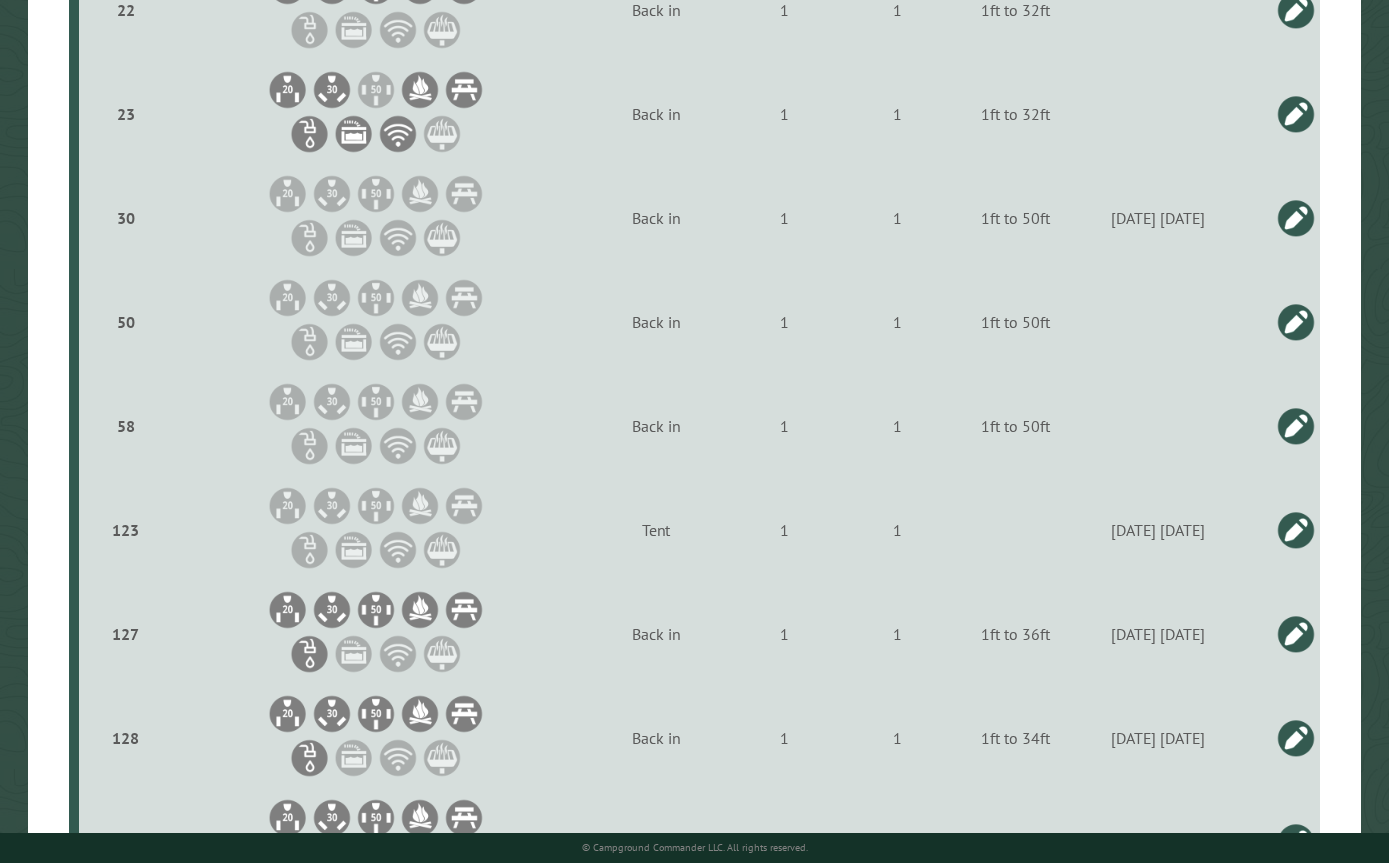 click at bounding box center (1296, 322) 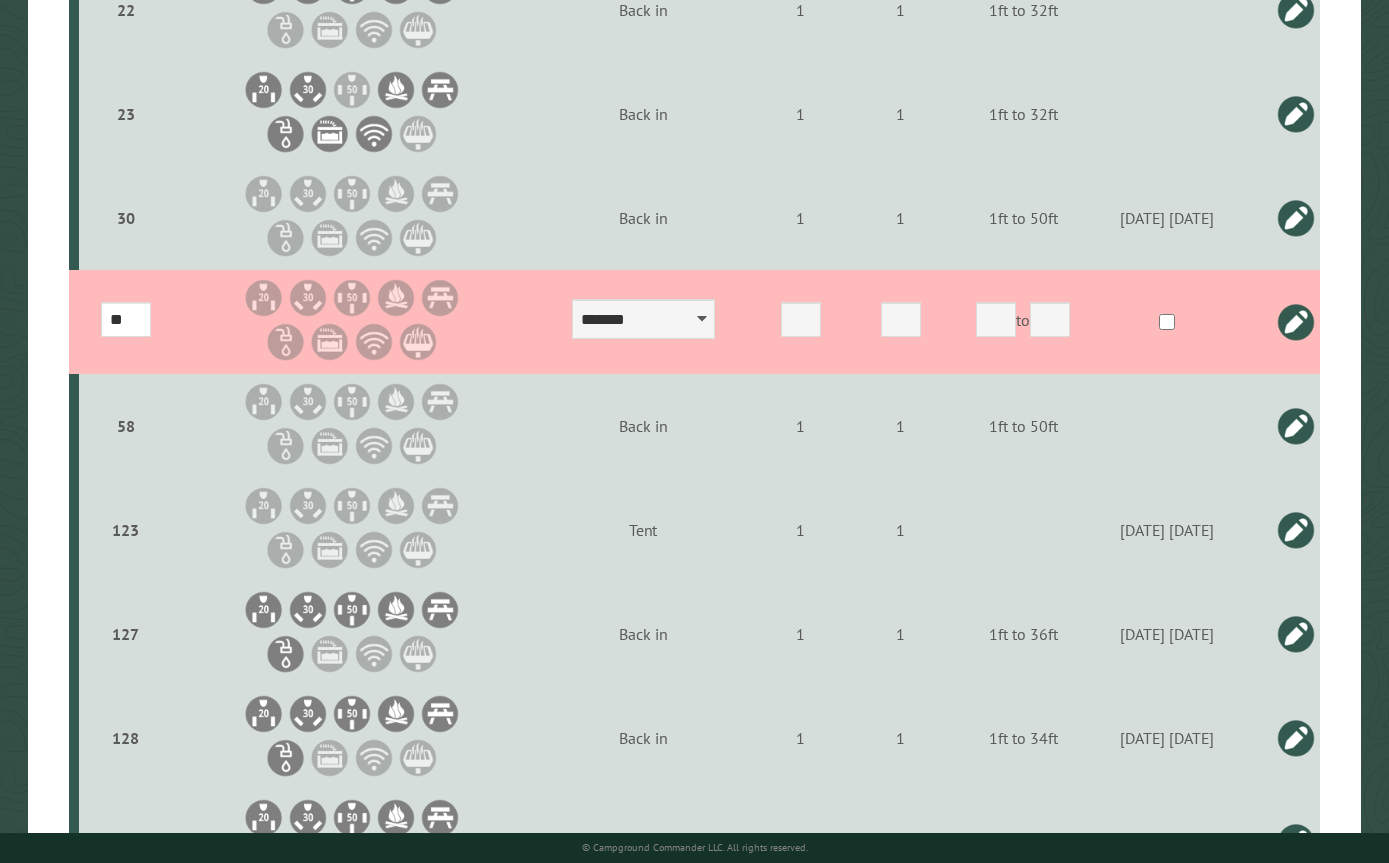 click on "to" at bounding box center [1167, 322] 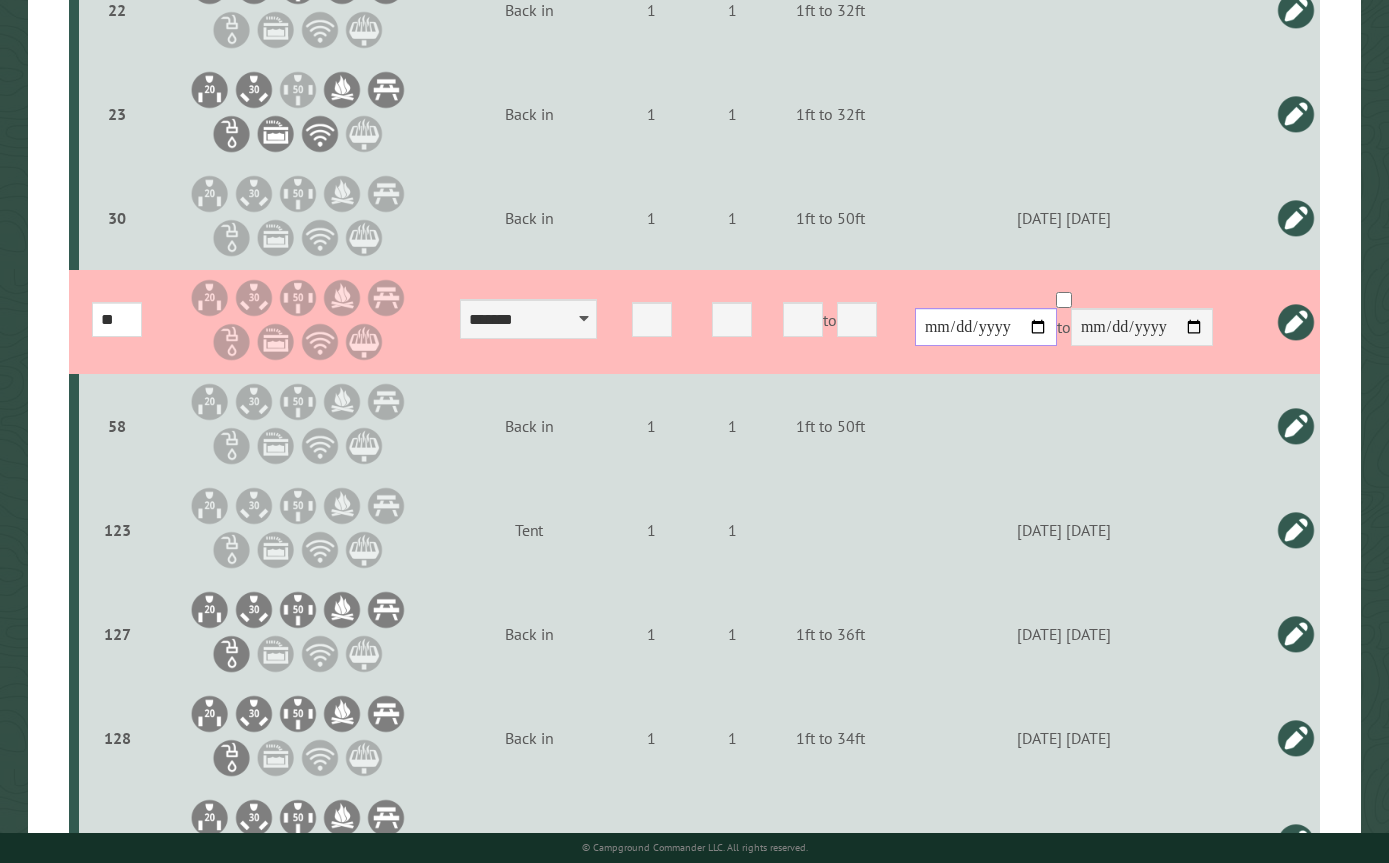 click at bounding box center [986, 327] 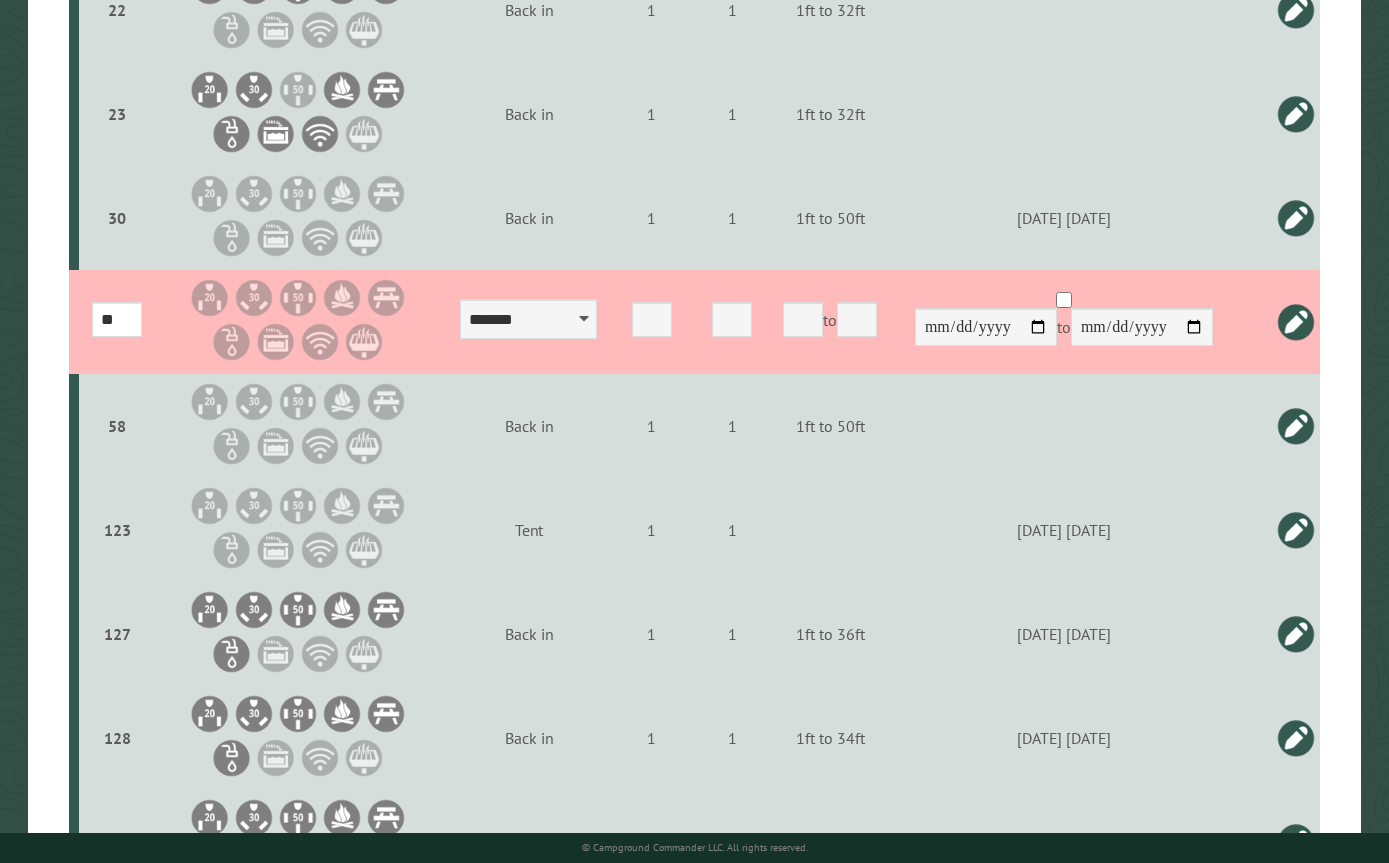 click on "**********" at bounding box center [1063, 329] 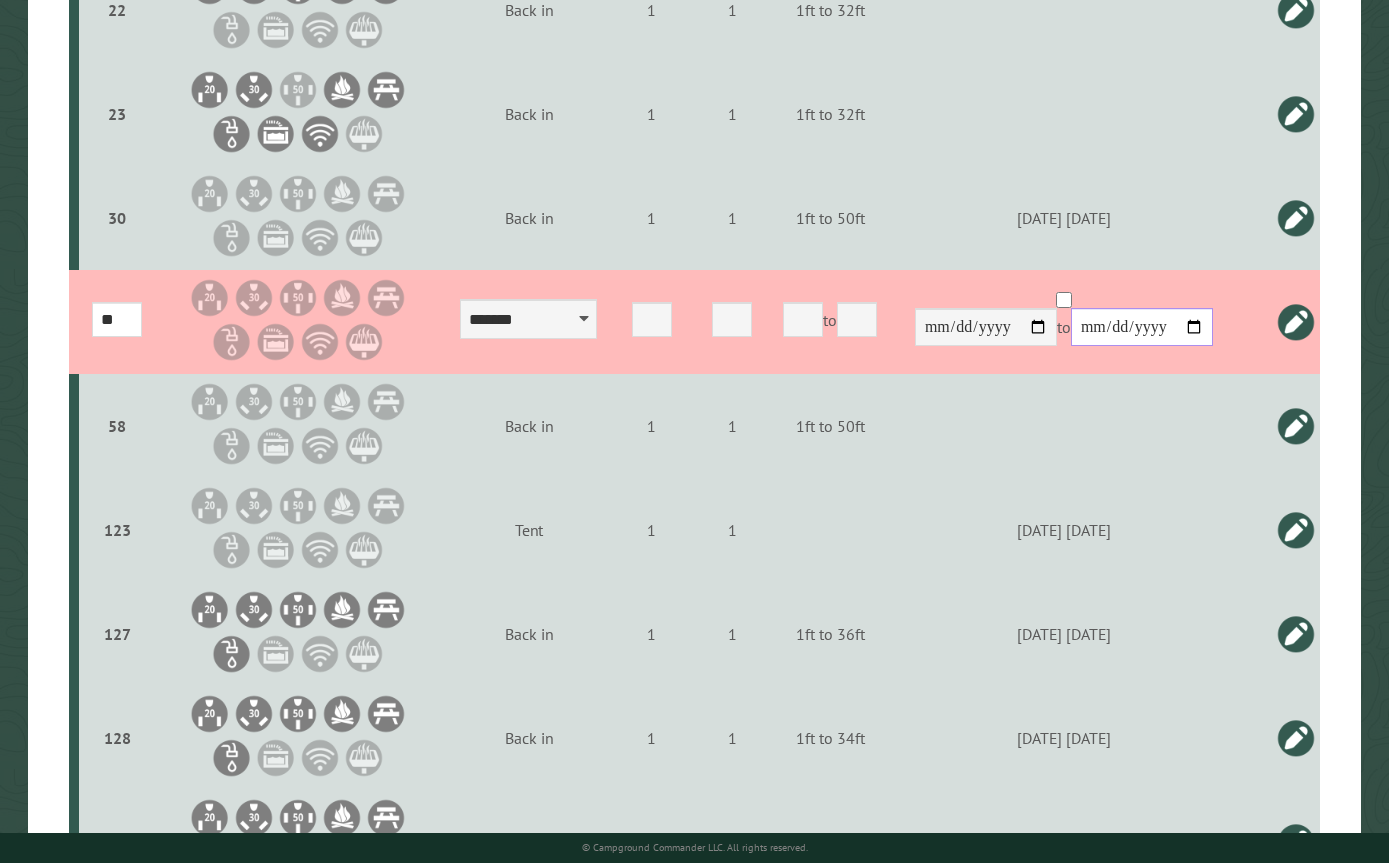 click at bounding box center [1142, 327] 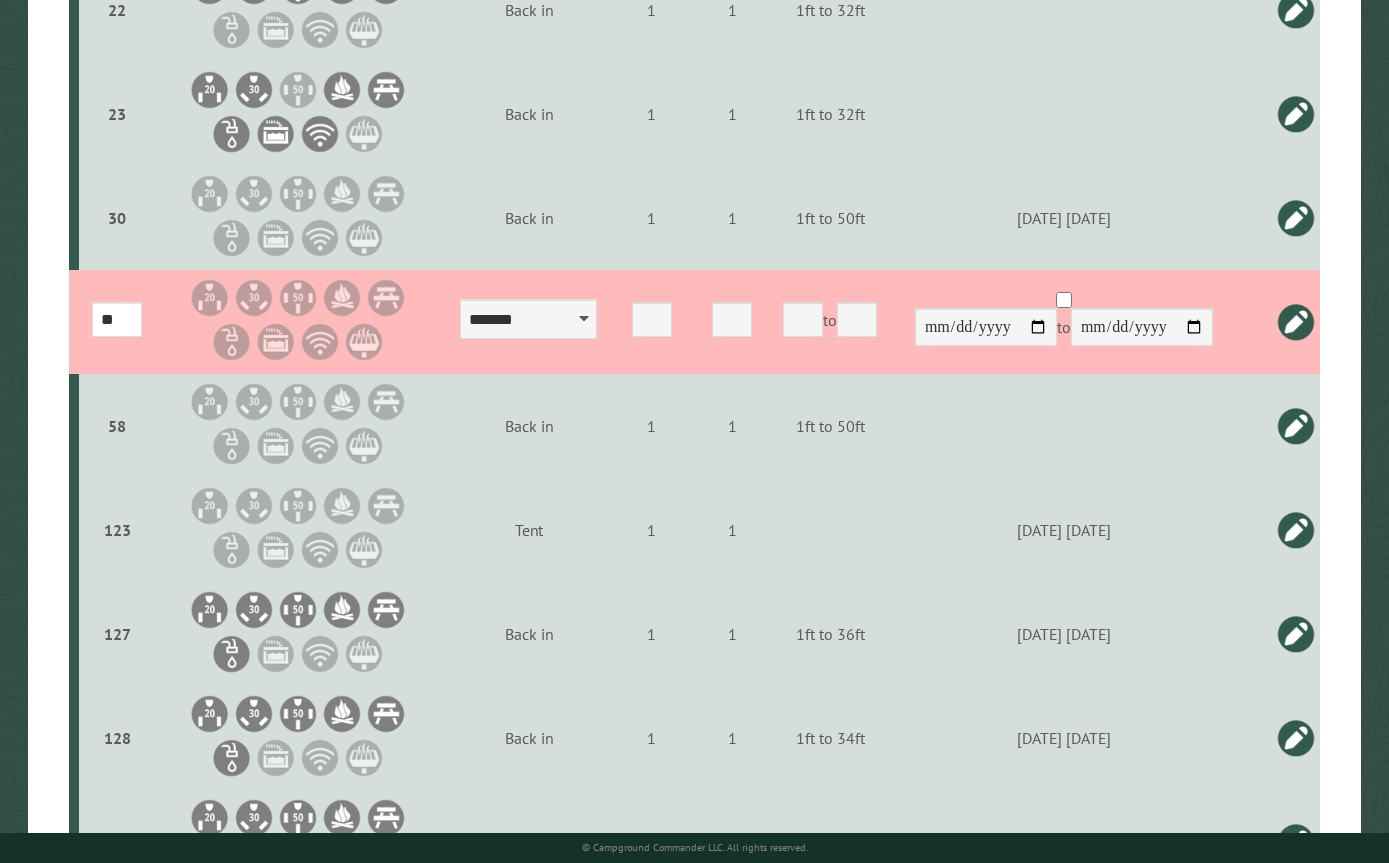 click at bounding box center (1296, 322) 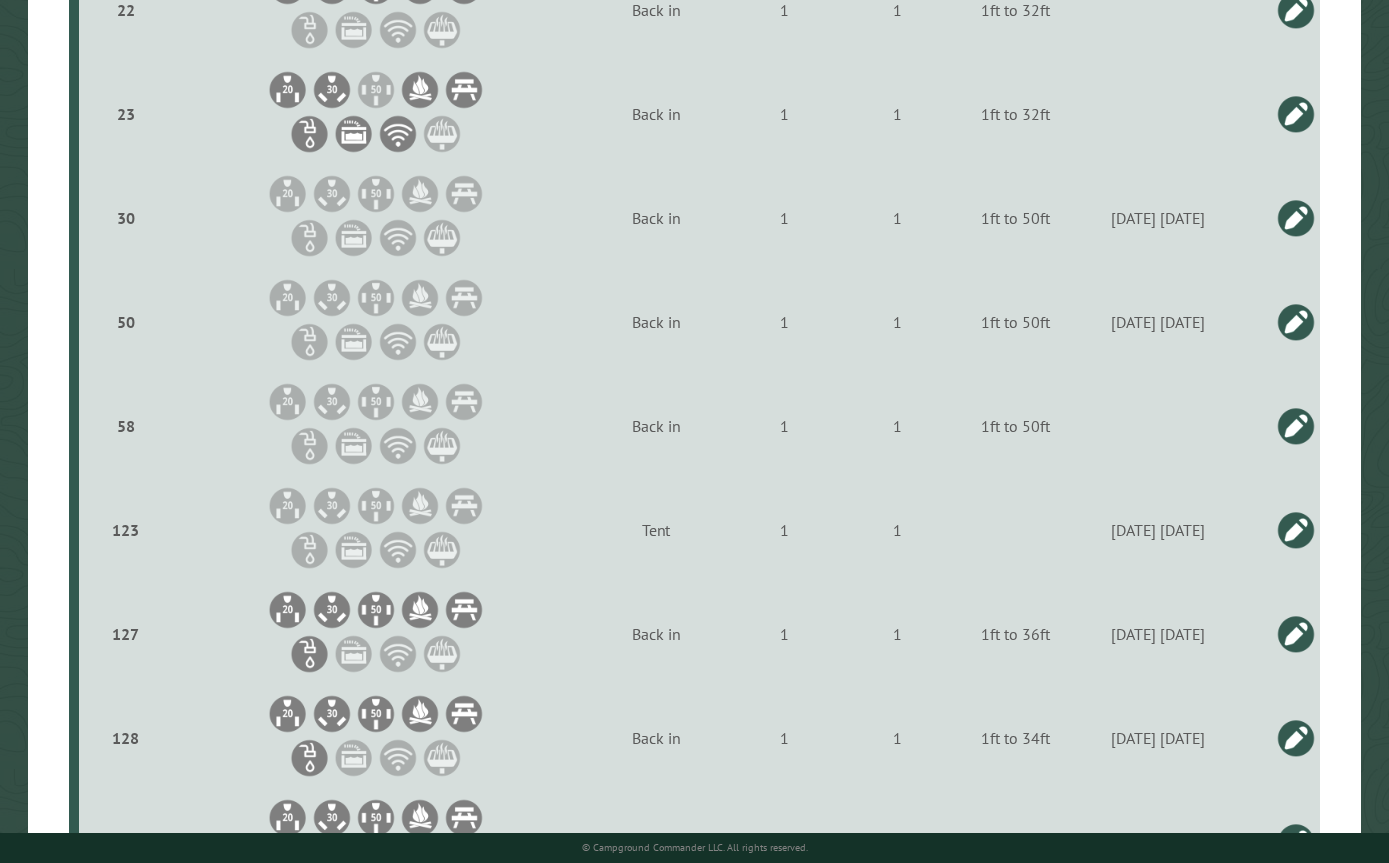 click at bounding box center (1296, 426) 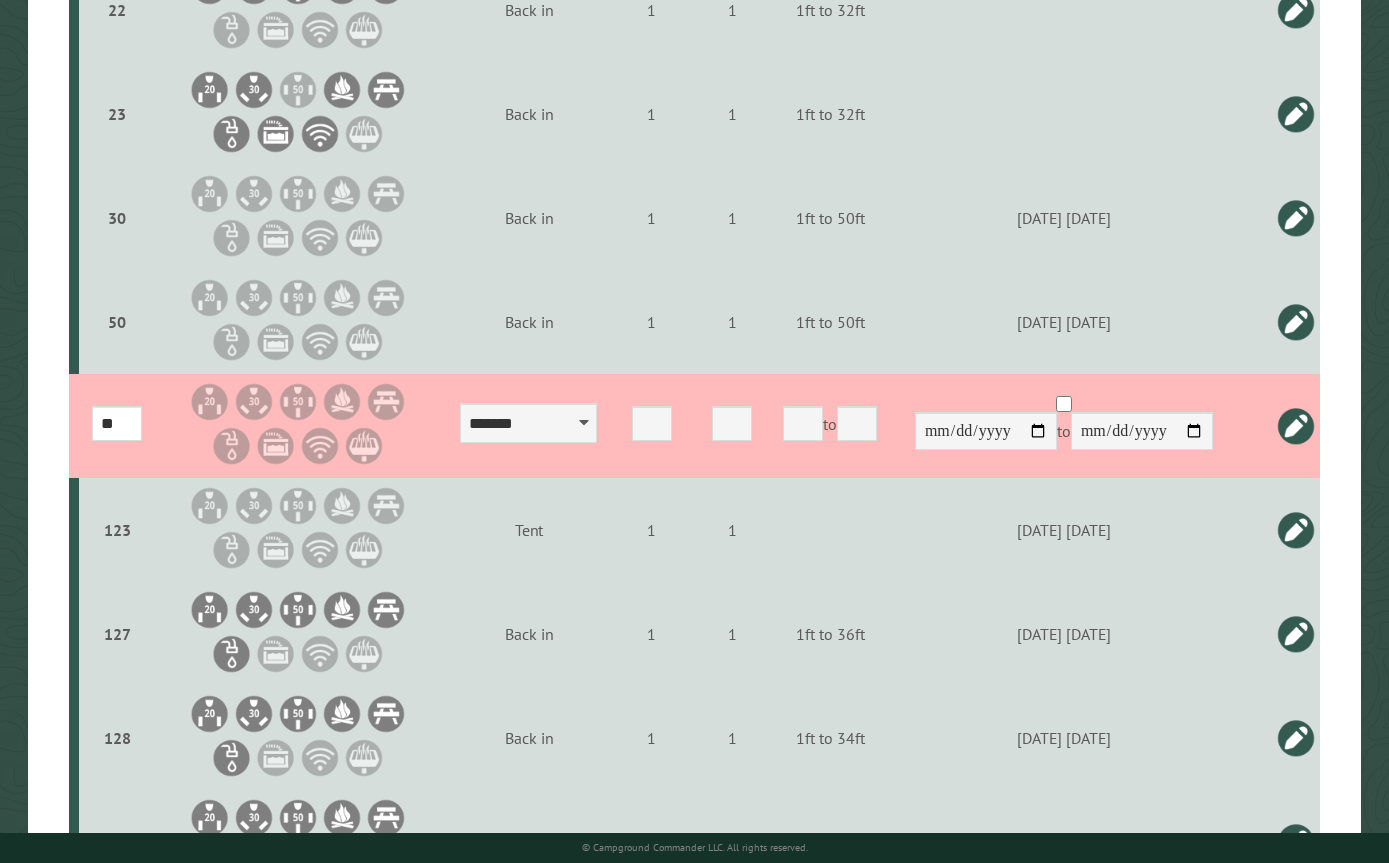 scroll, scrollTop: 2729, scrollLeft: 0, axis: vertical 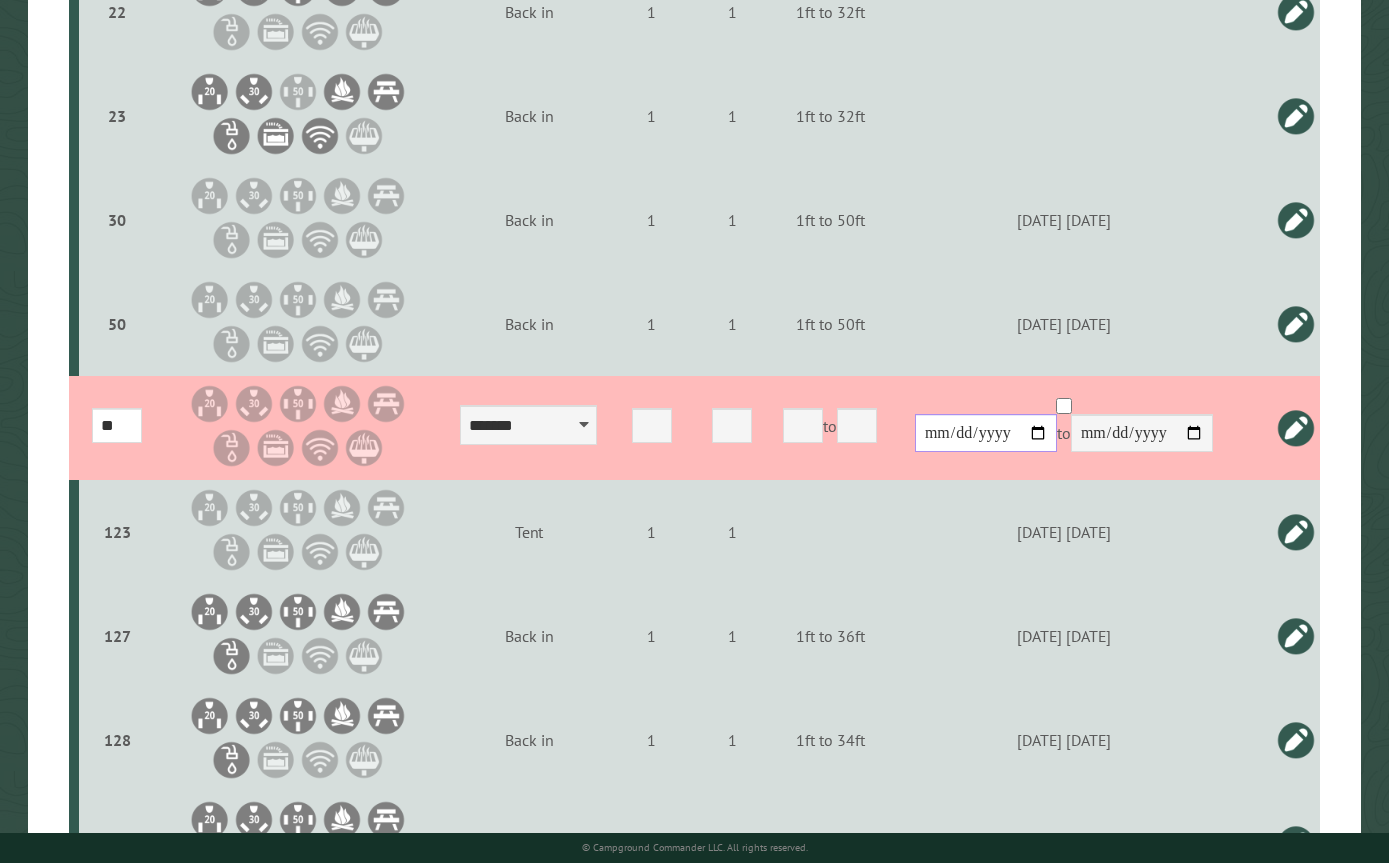 click at bounding box center [986, 433] 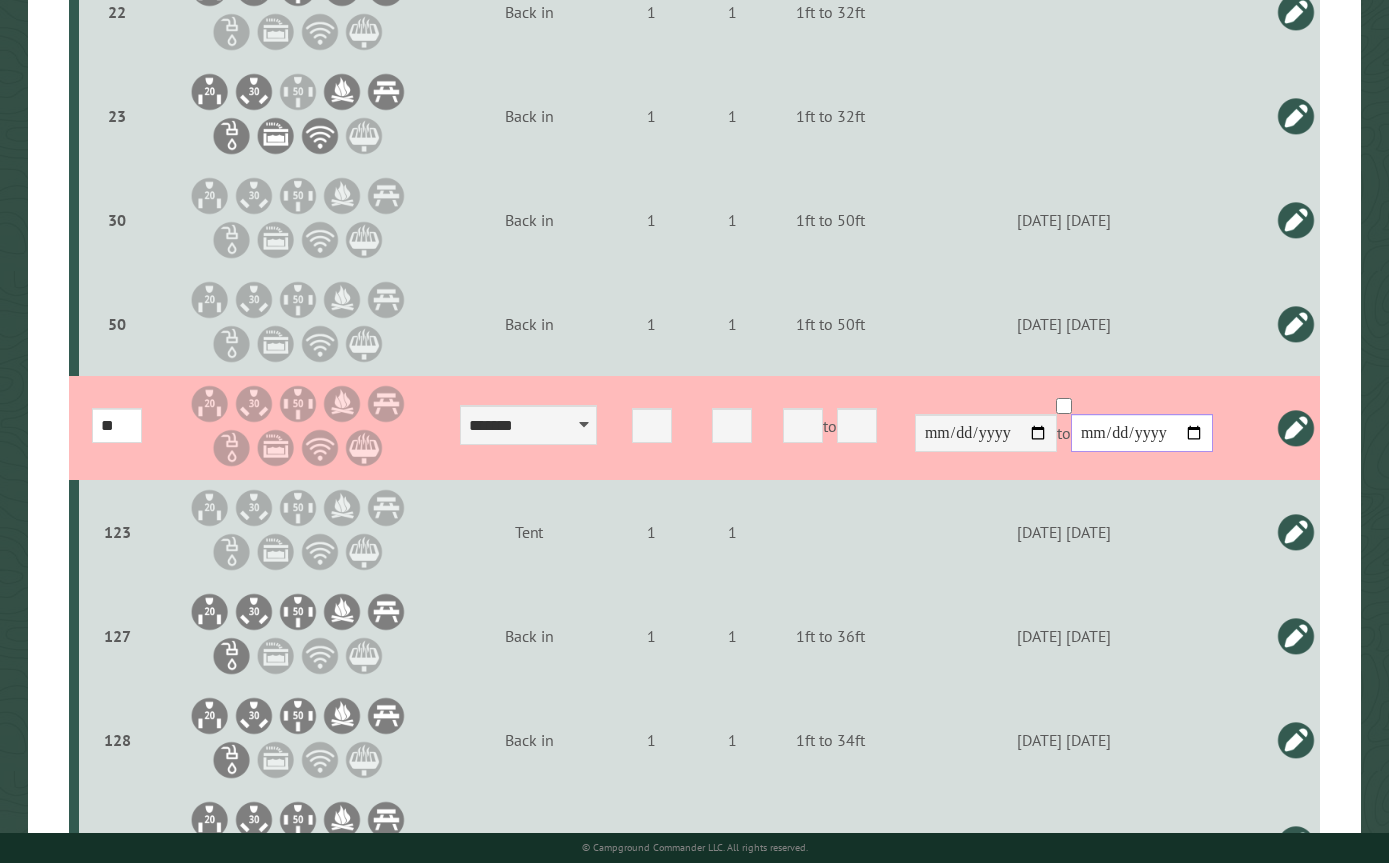 click at bounding box center [1142, 433] 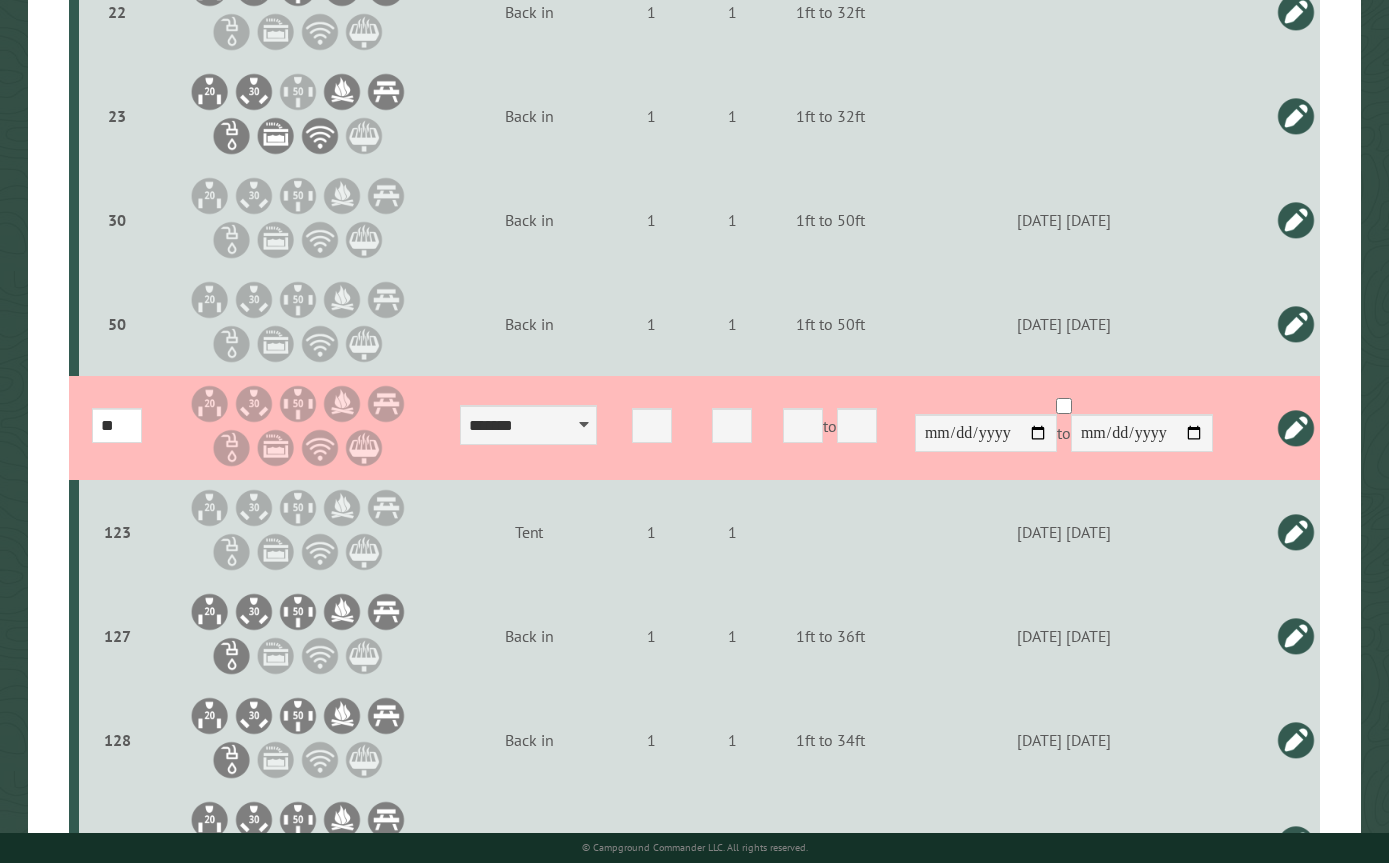 click at bounding box center (1296, 428) 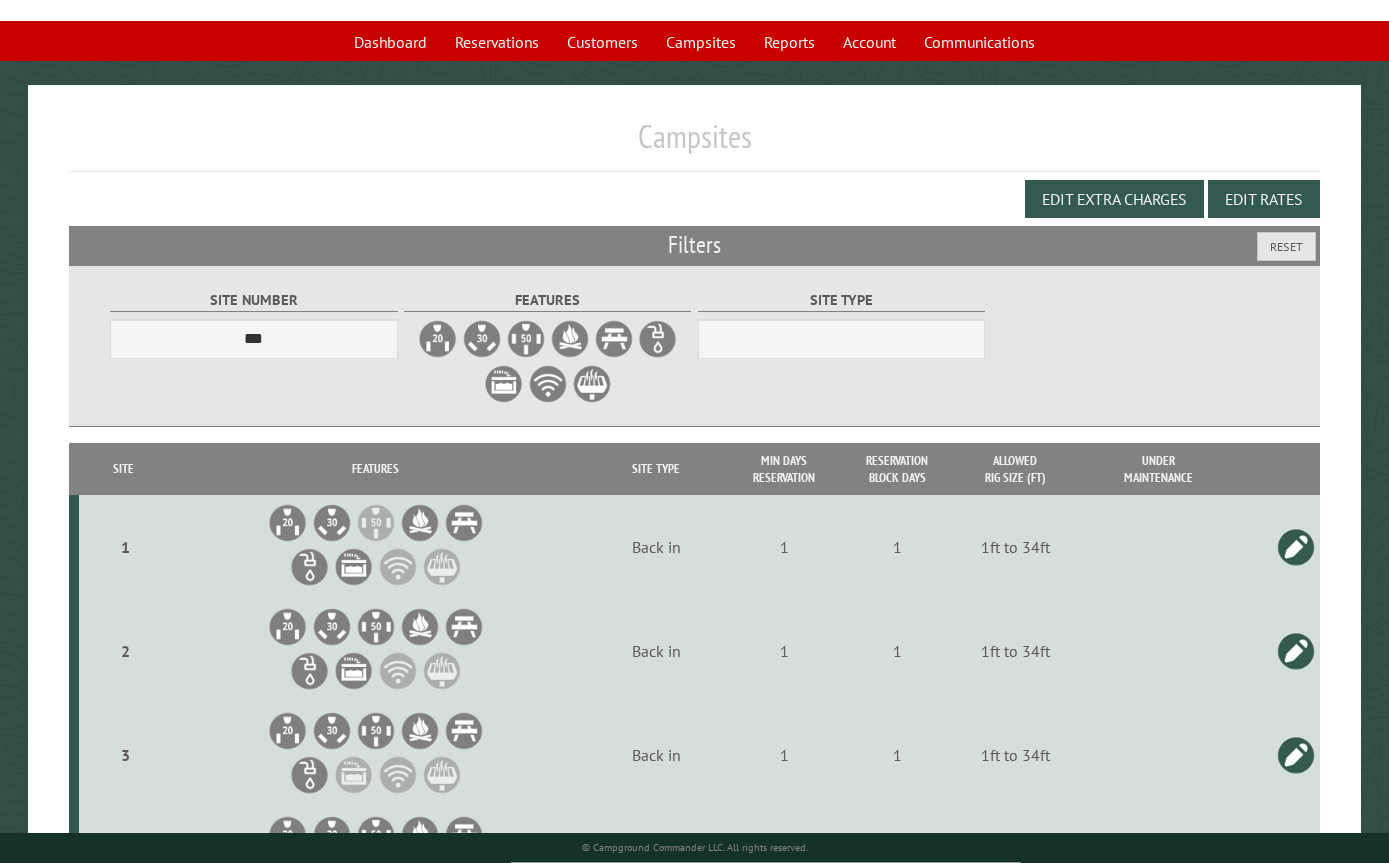 scroll, scrollTop: 0, scrollLeft: 0, axis: both 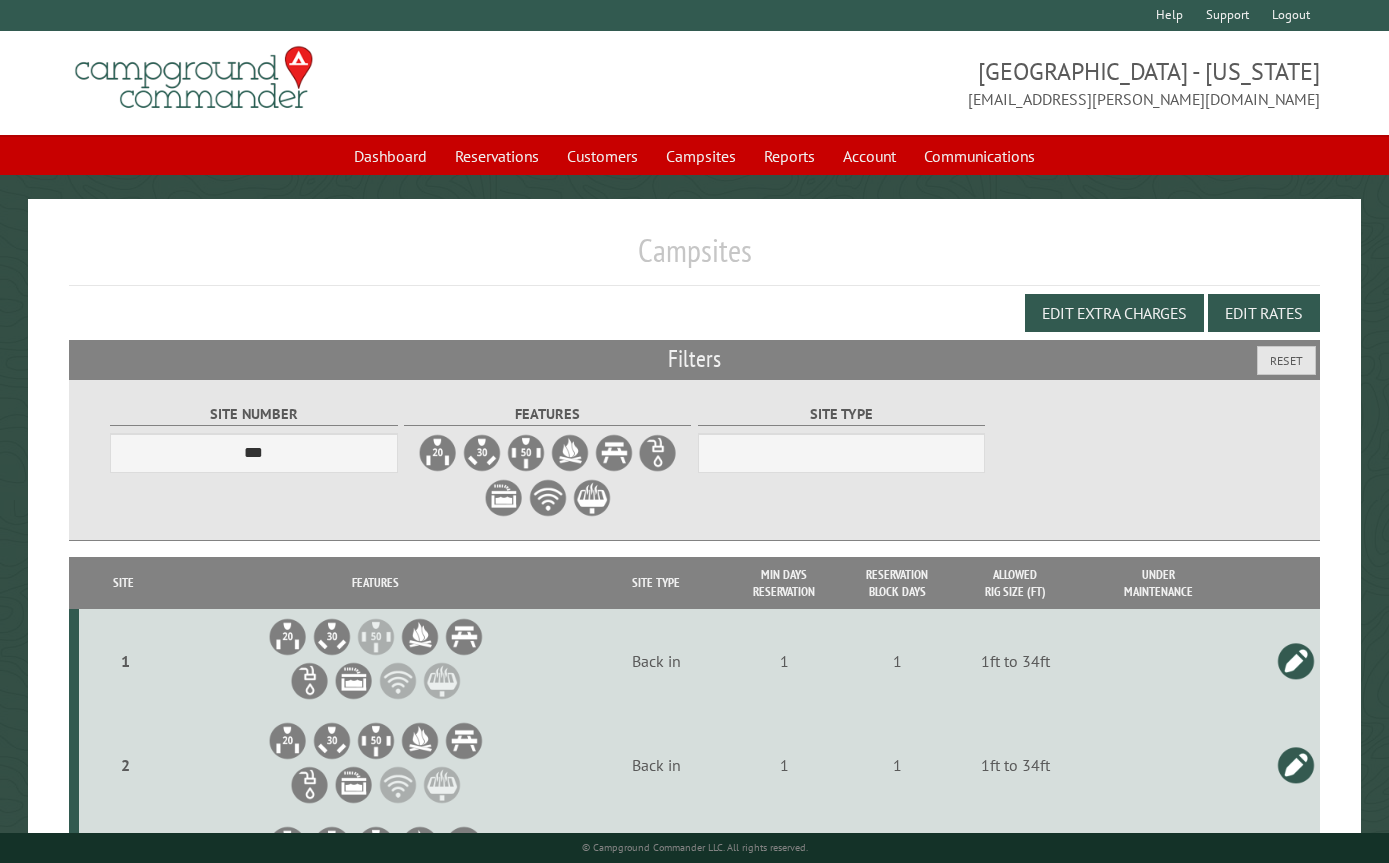 click on "Reservations" at bounding box center (497, 156) 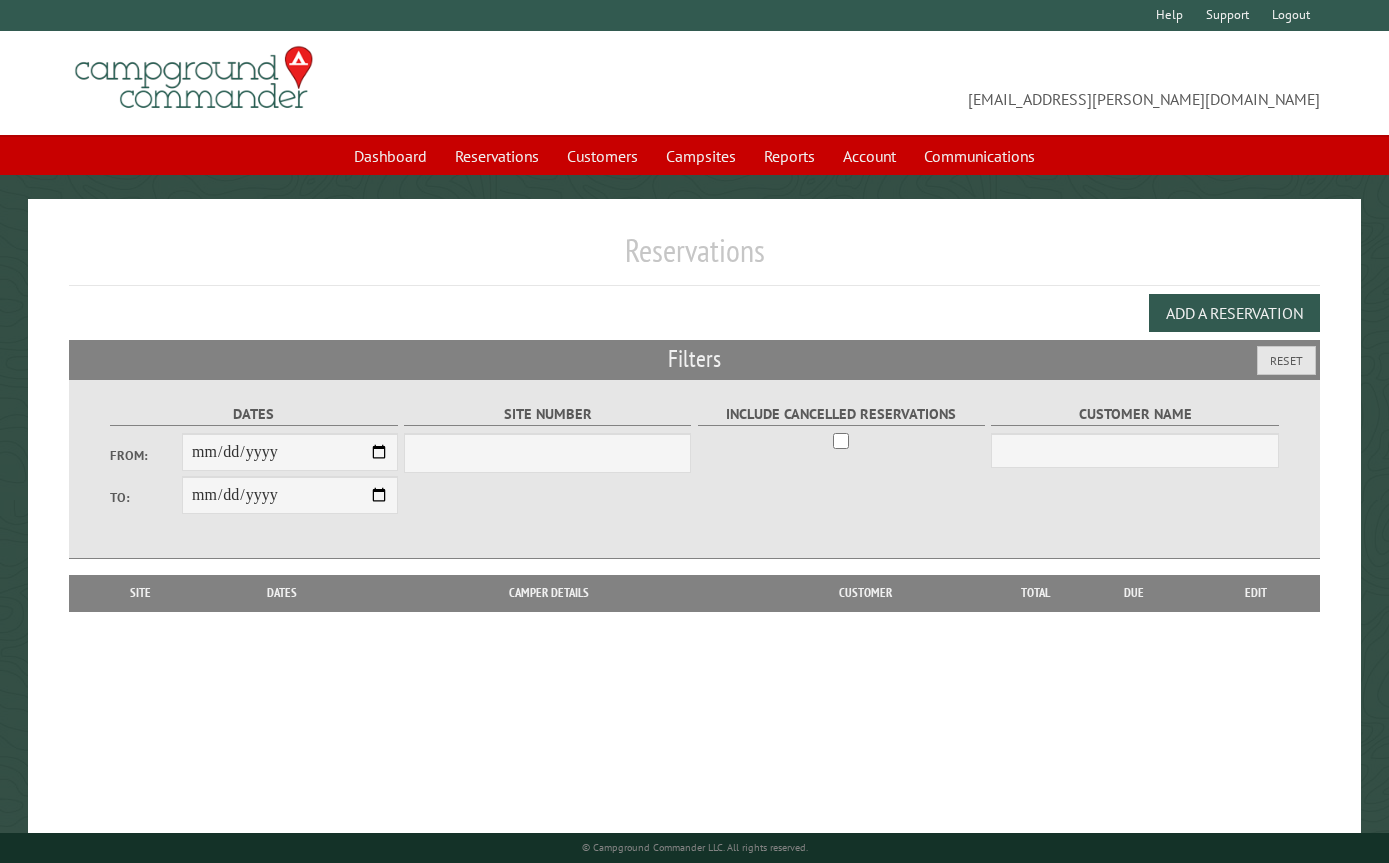 scroll, scrollTop: 0, scrollLeft: 0, axis: both 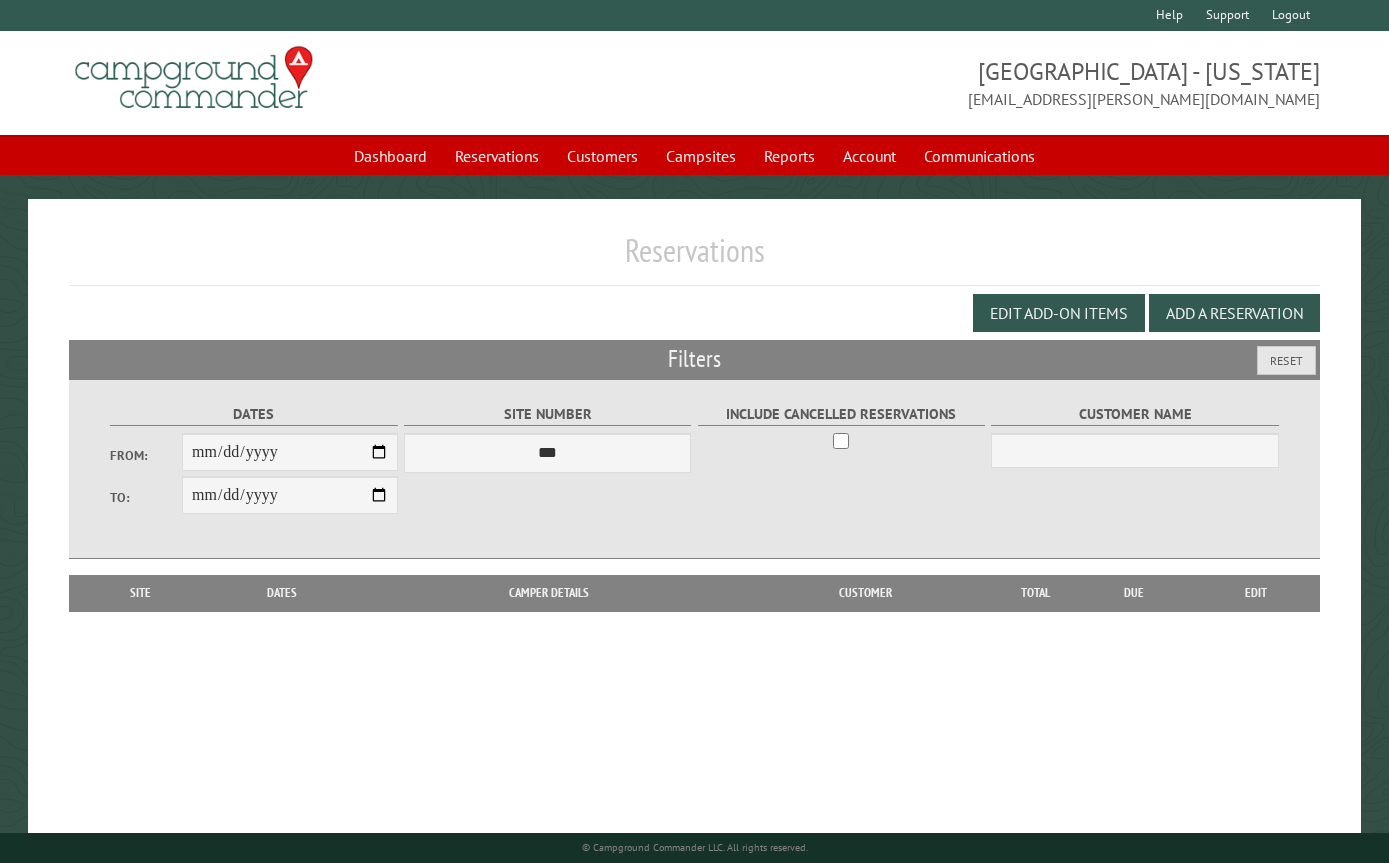click on "Add a Reservation" at bounding box center (1234, 313) 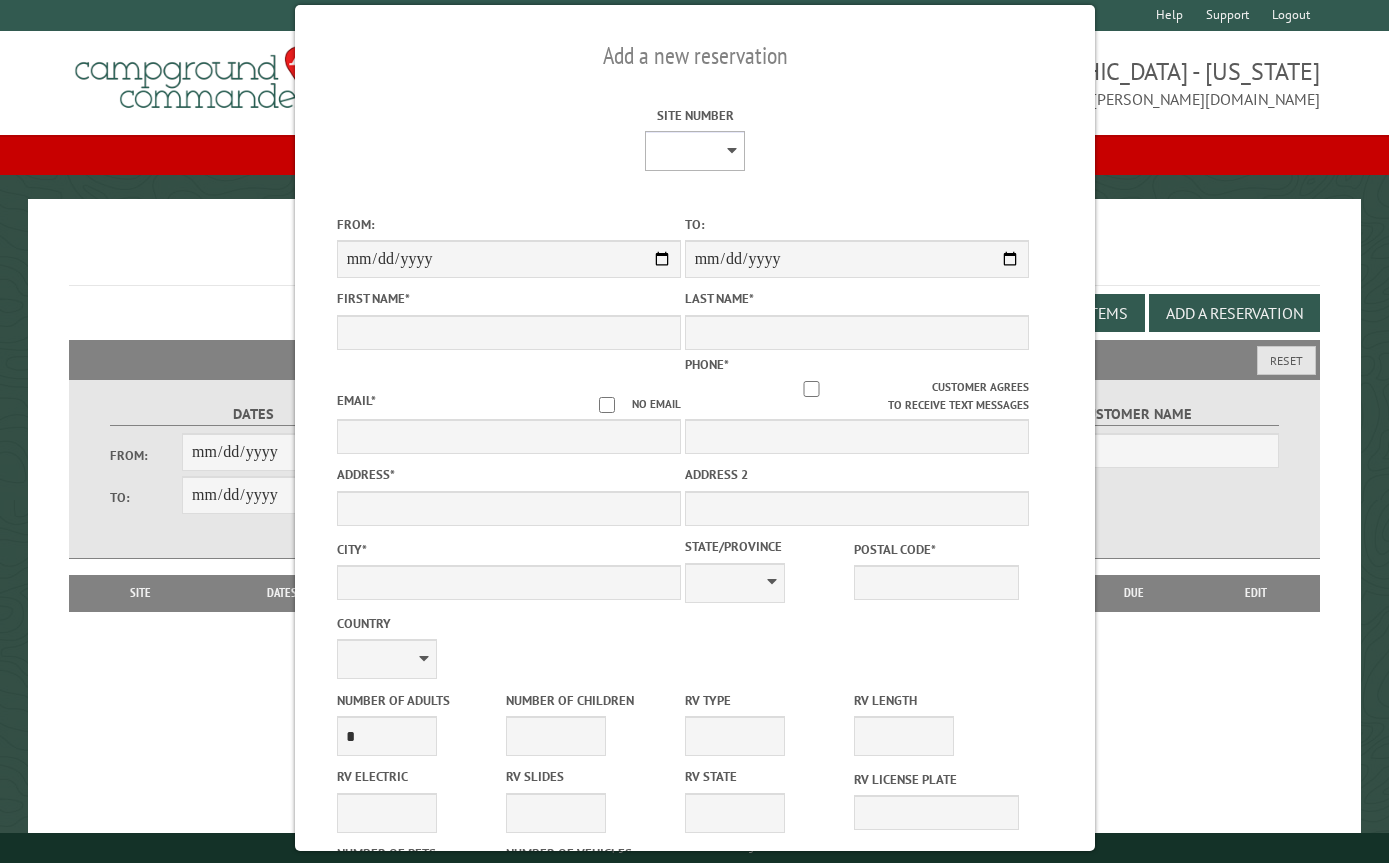 click on "* * * * * * * * ** ** ** ** ** ** ** ** ** ** ** ** ** ** ** ** ** *** *** *** *** *** *** *** *** *** *** *** *** *** *** *** *** *** *** *** *** *** *** *** *** *** *** *** *** *** *** *** *** *** *** *** *** * * * * * * ***** ** ** ** ****" at bounding box center [695, 151] 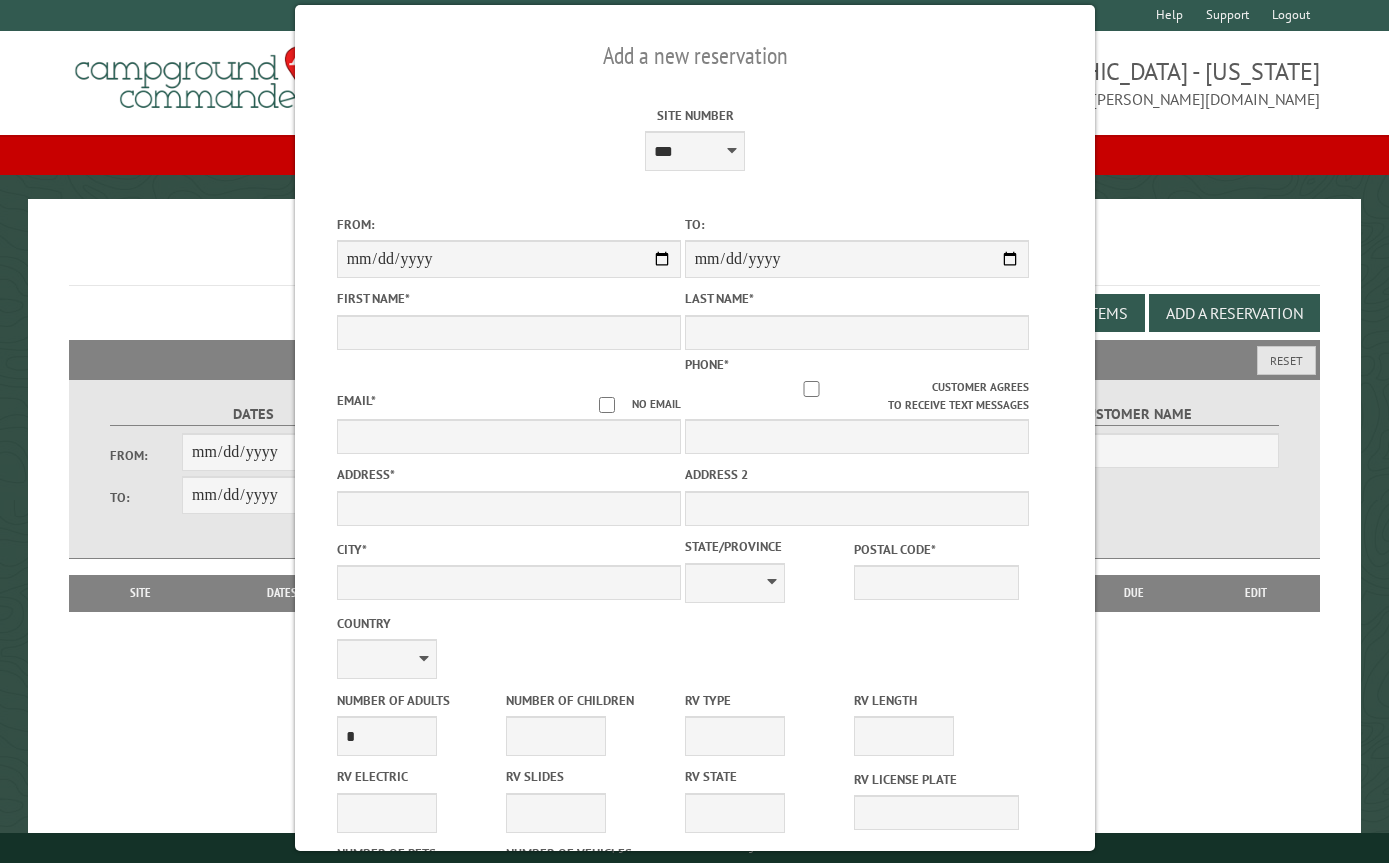 click on "From:" at bounding box center (508, 224) 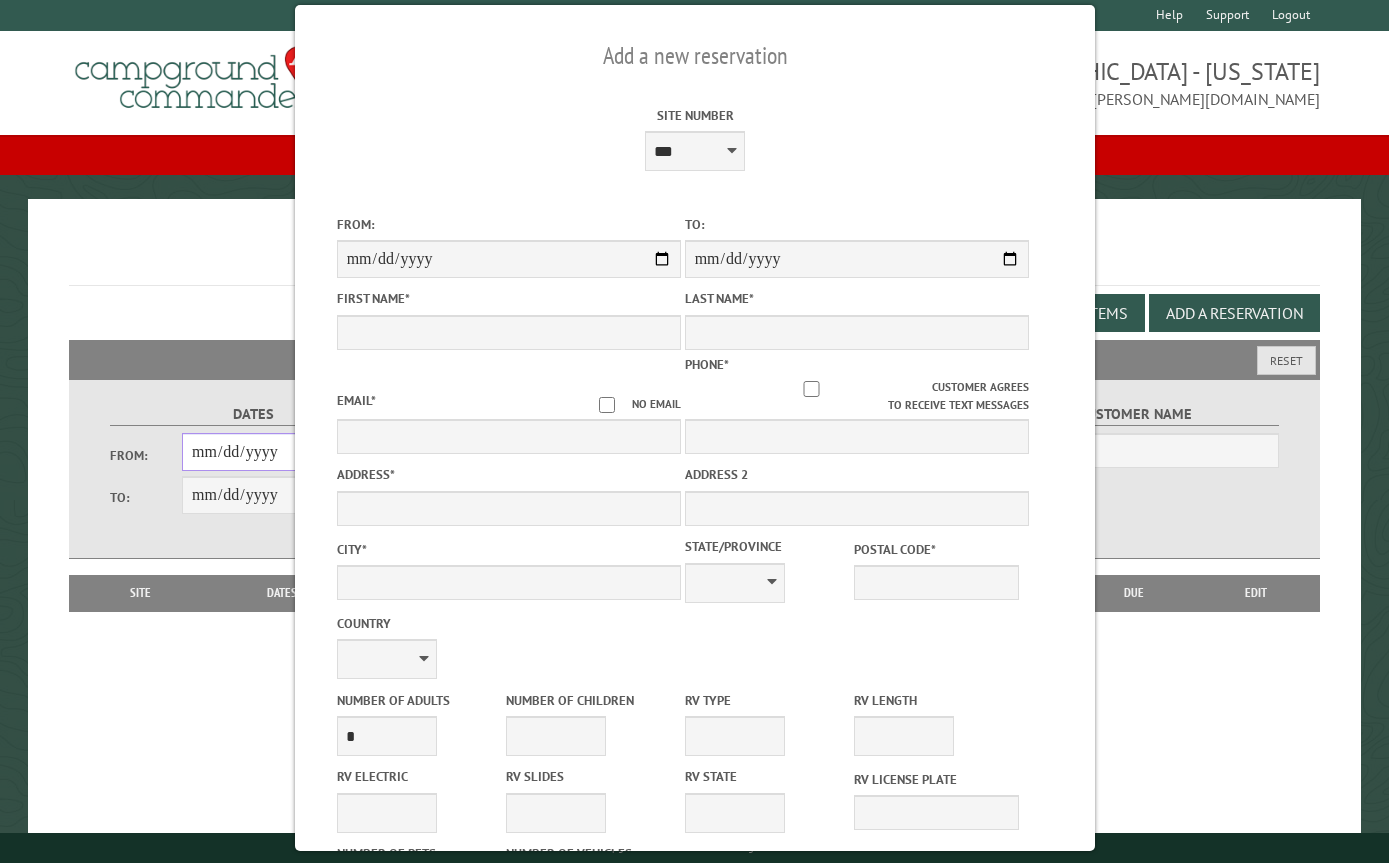 type on "**********" 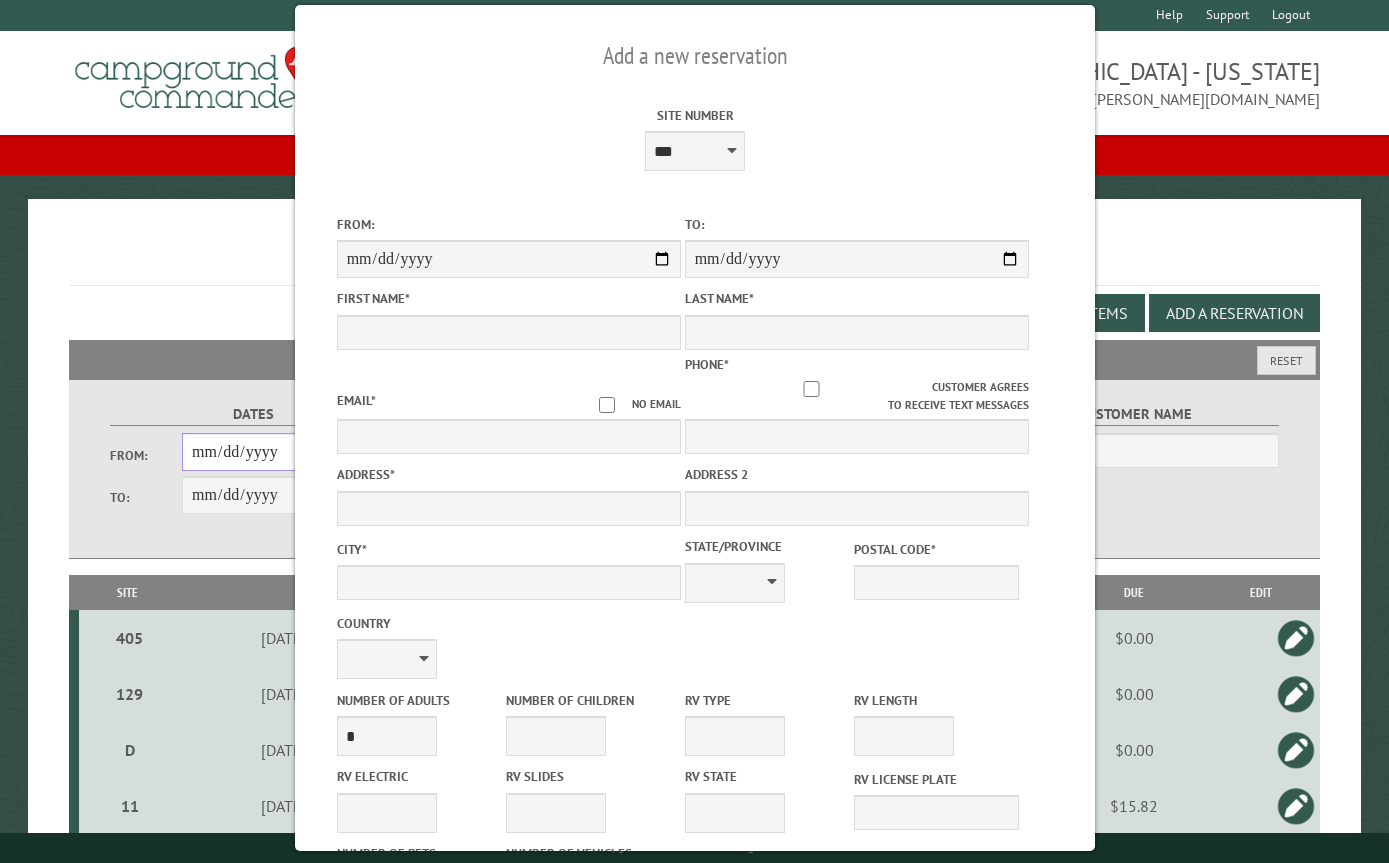 type on "**********" 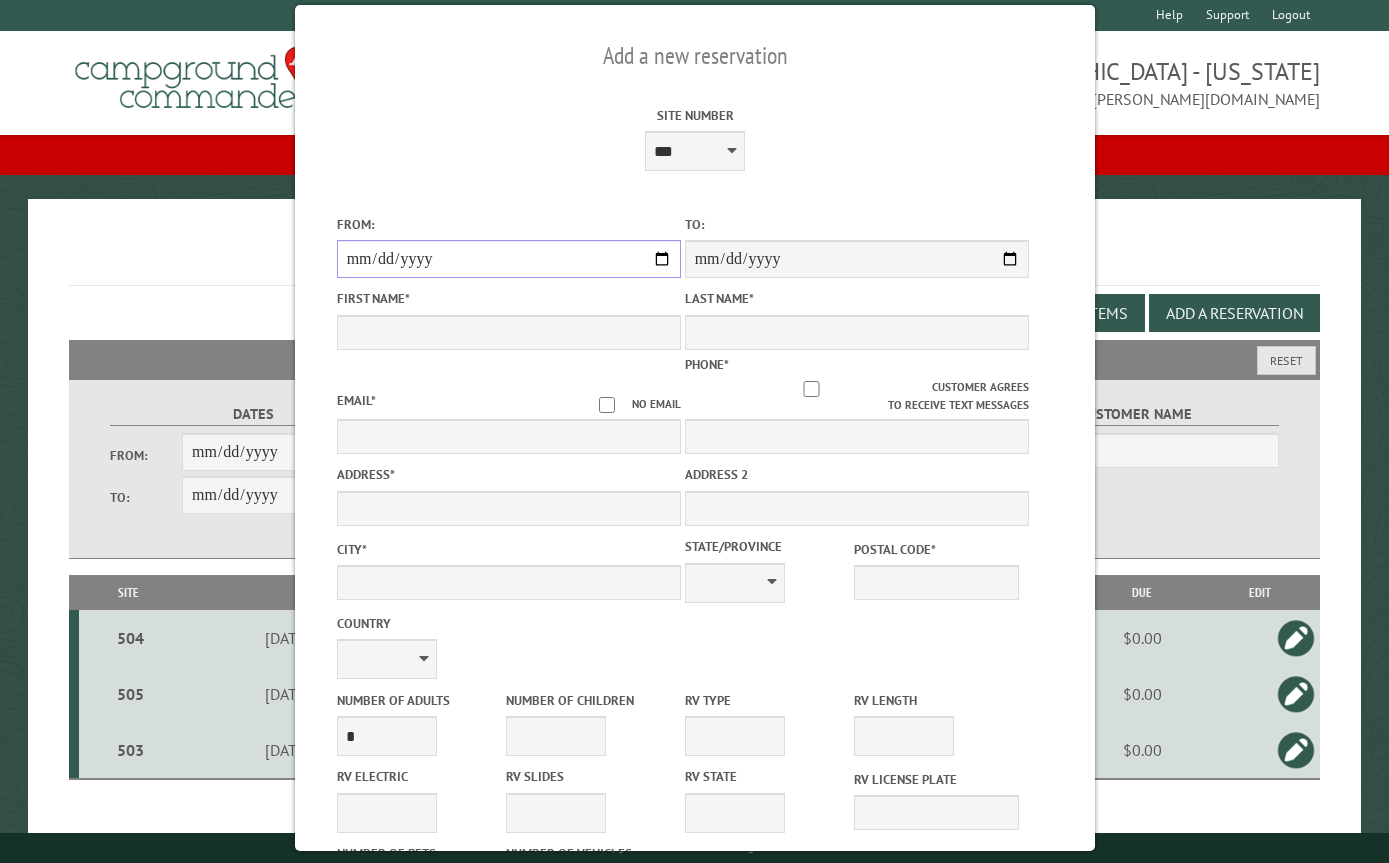 click on "From:" at bounding box center [508, 259] 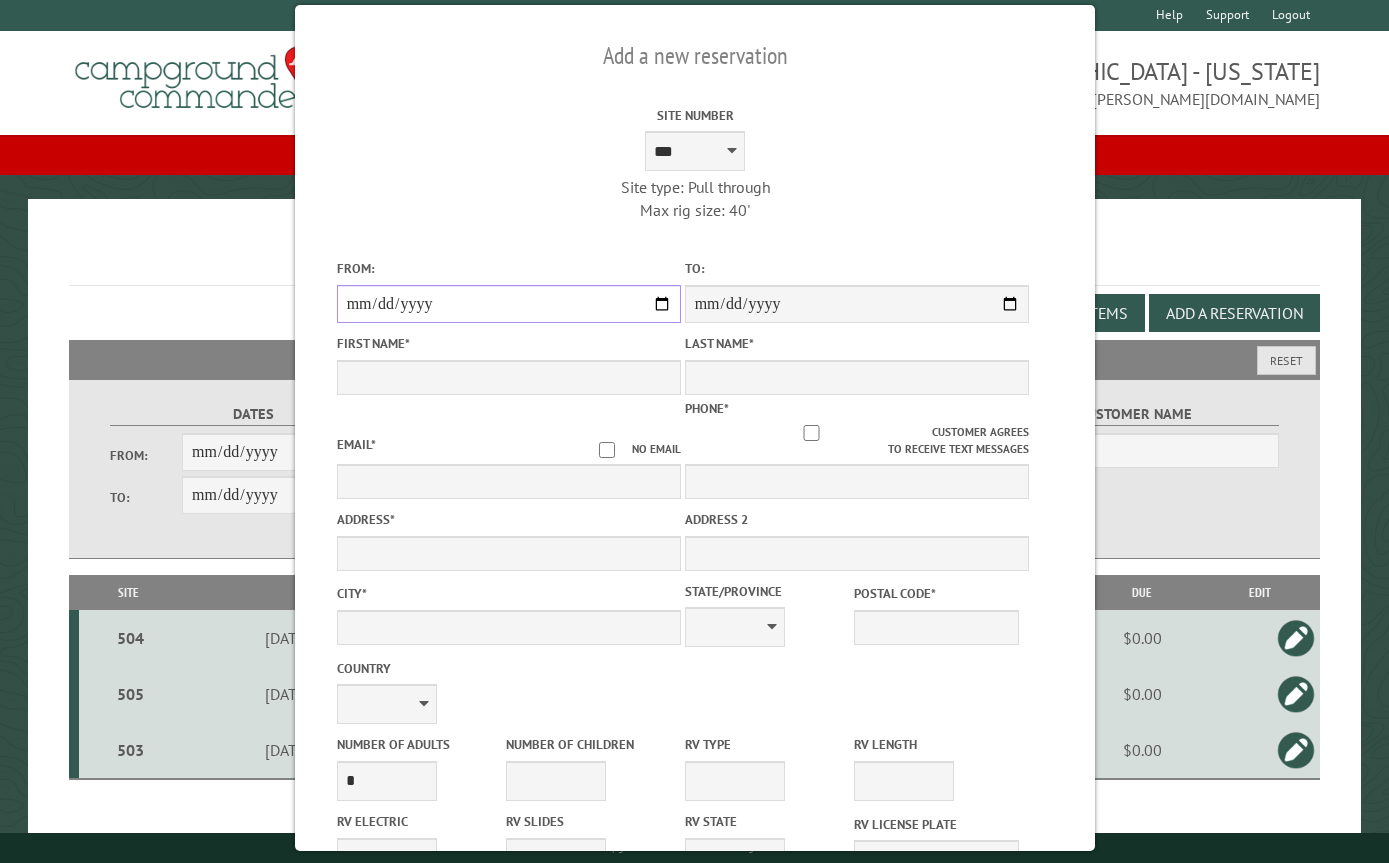 type on "**********" 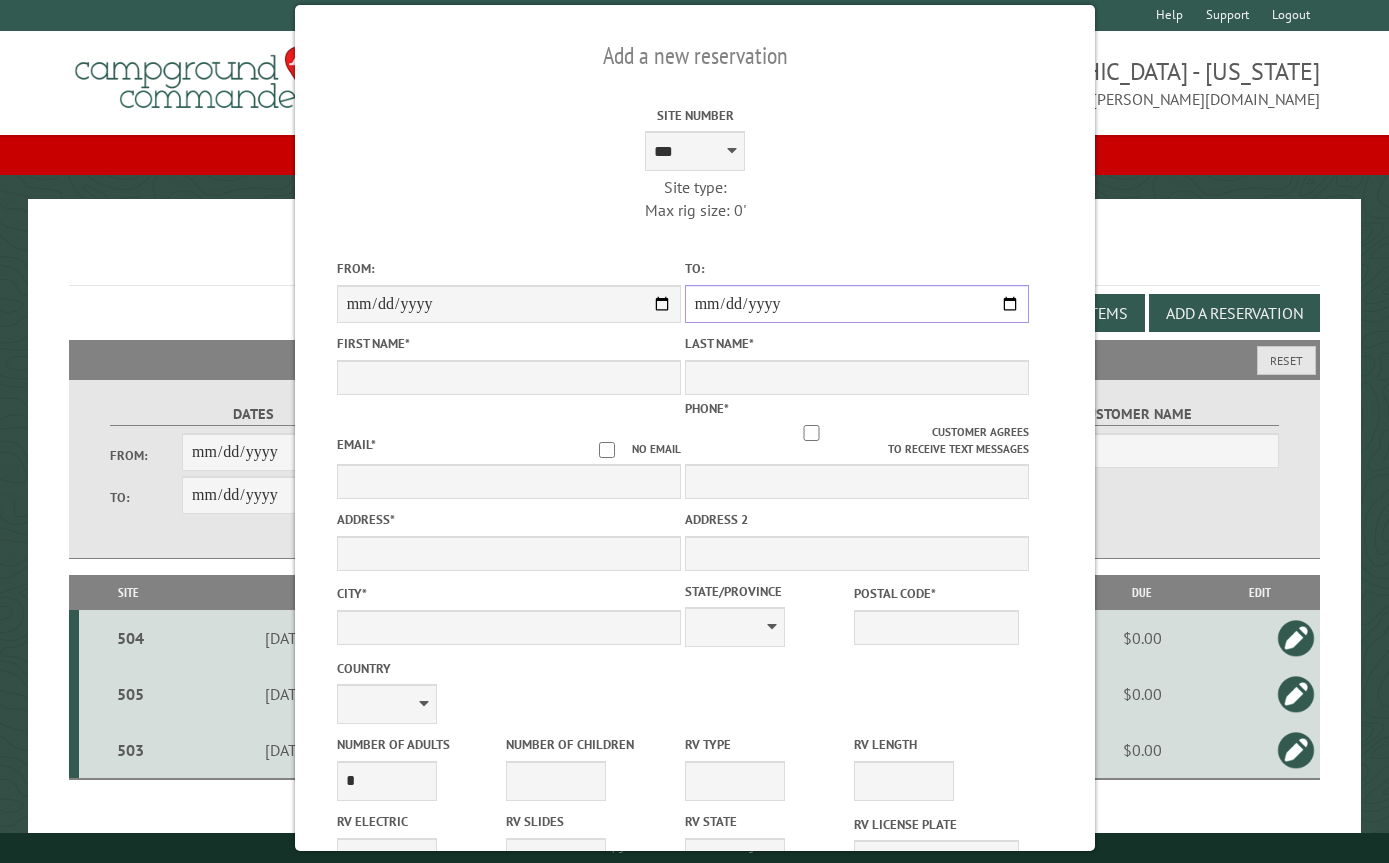 click on "**********" at bounding box center [856, 304] 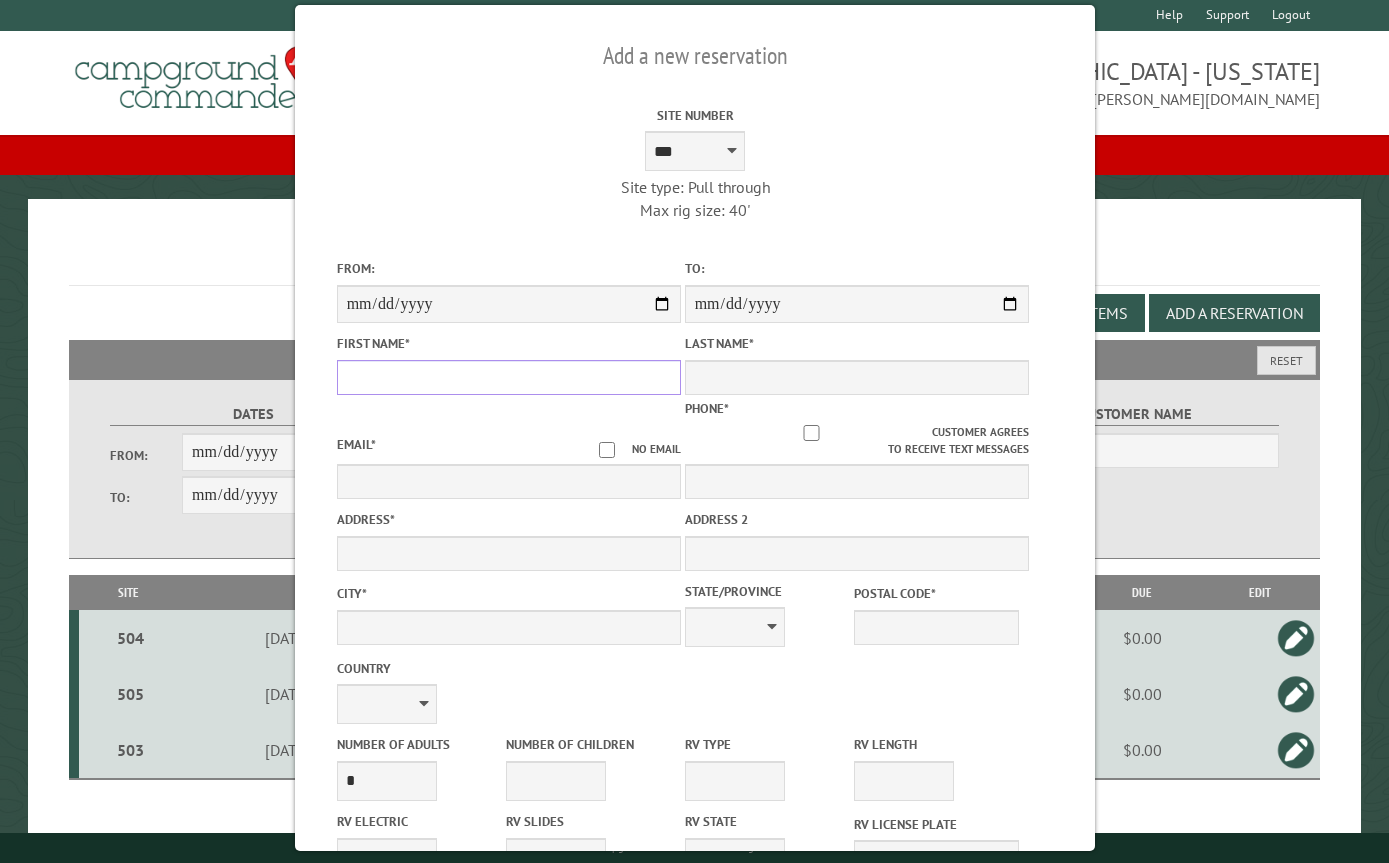 click on "First Name *" at bounding box center [508, 377] 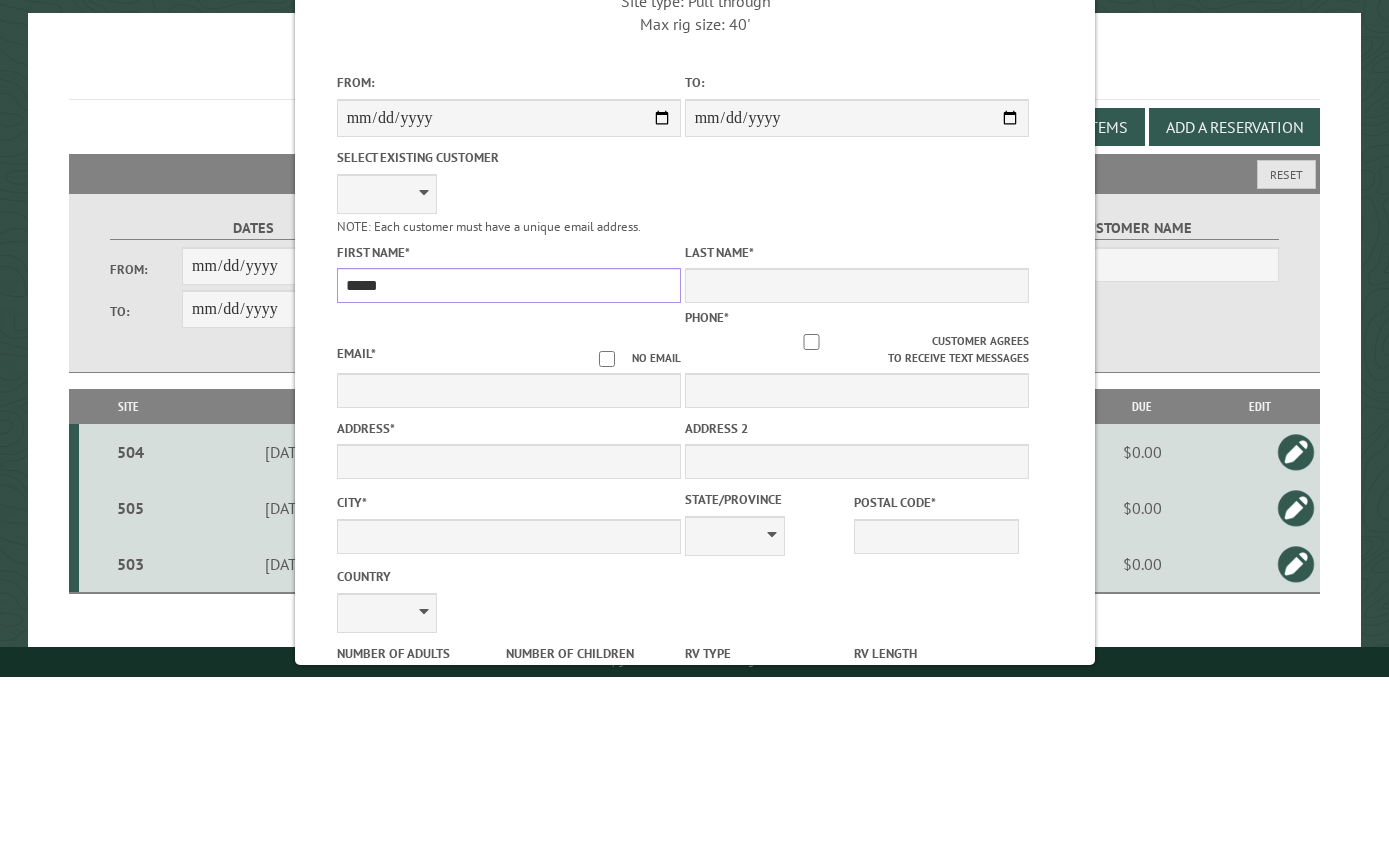 type on "*****" 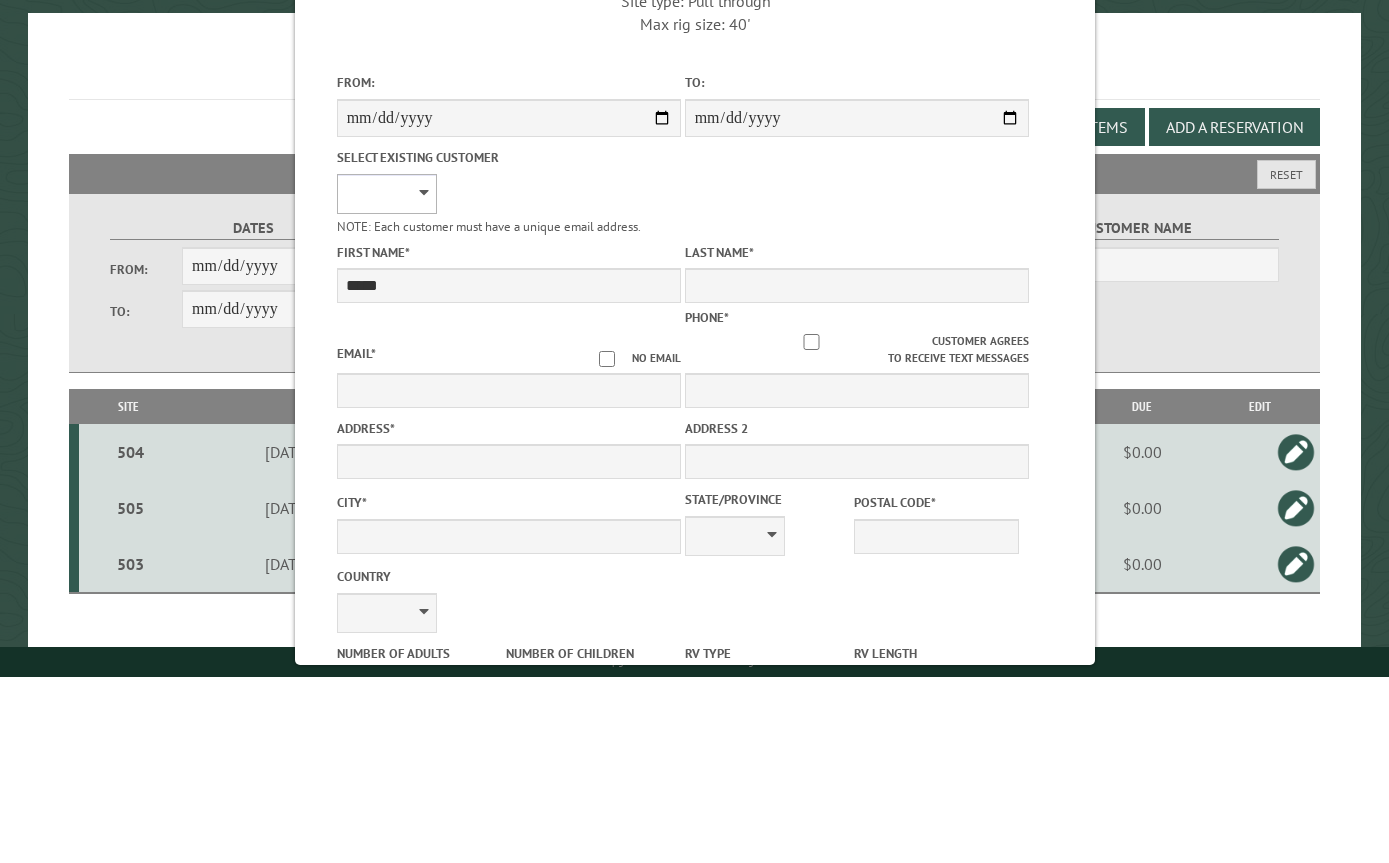 click on "**********" at bounding box center (386, 380) 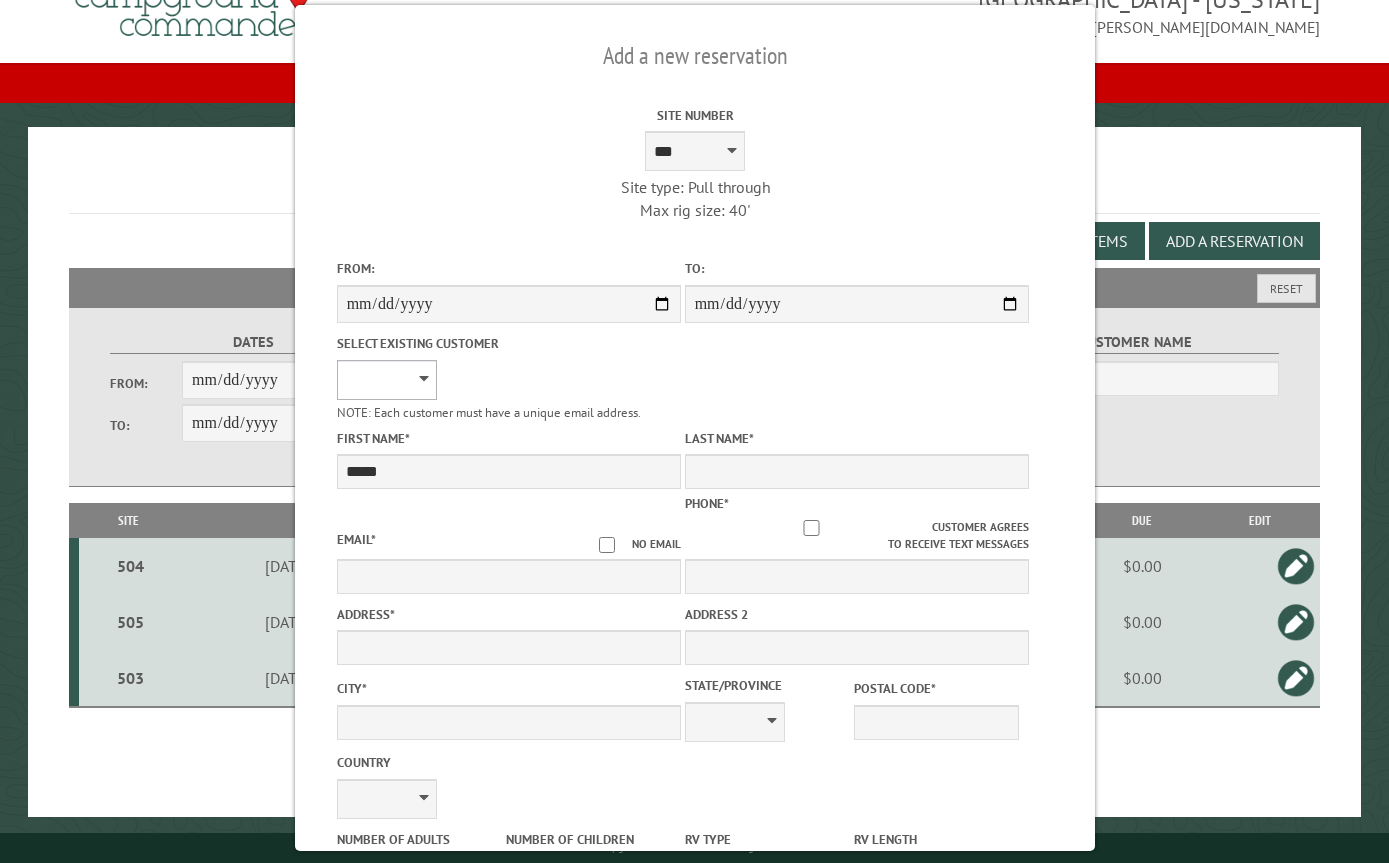 select on "******" 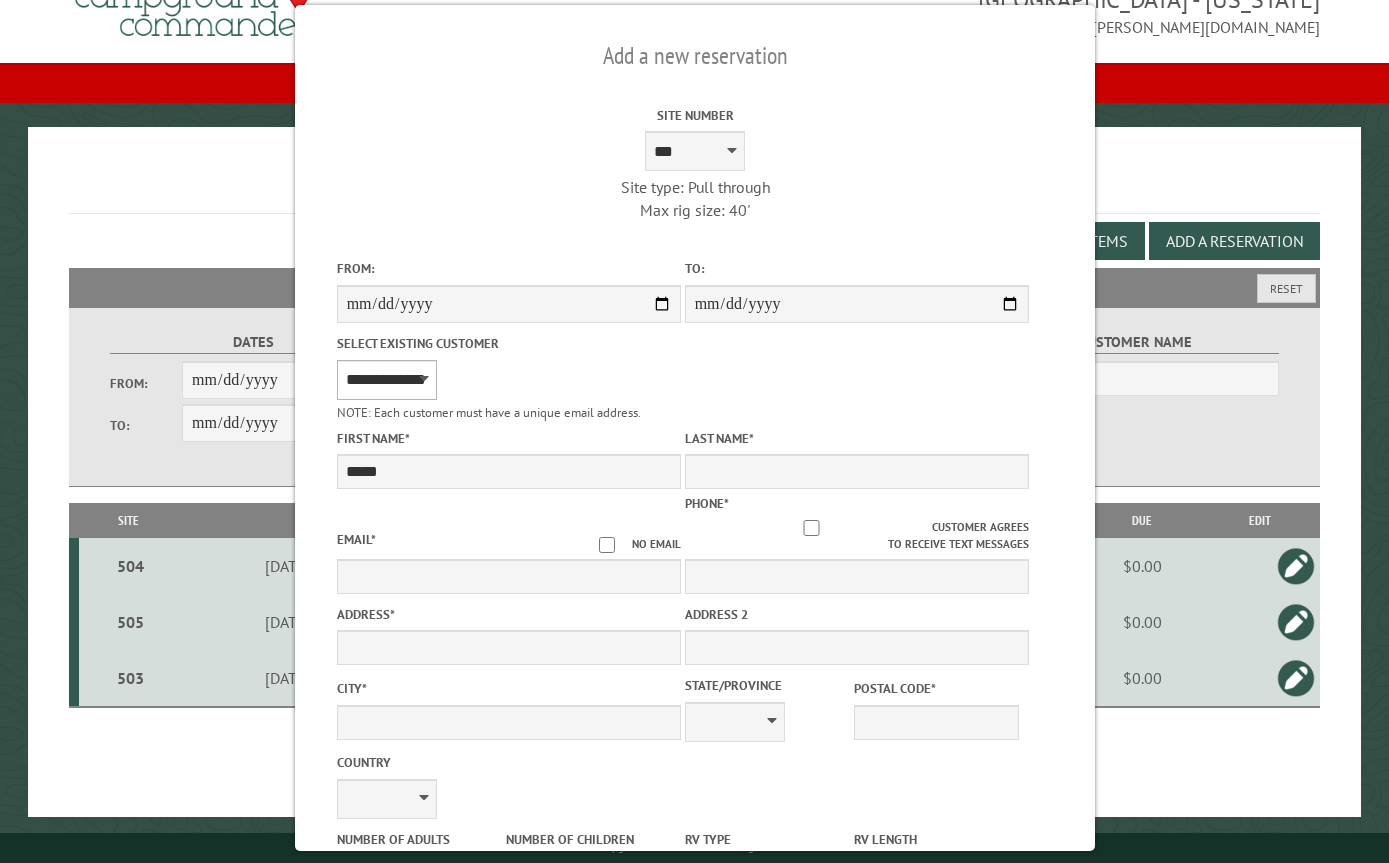 type on "********" 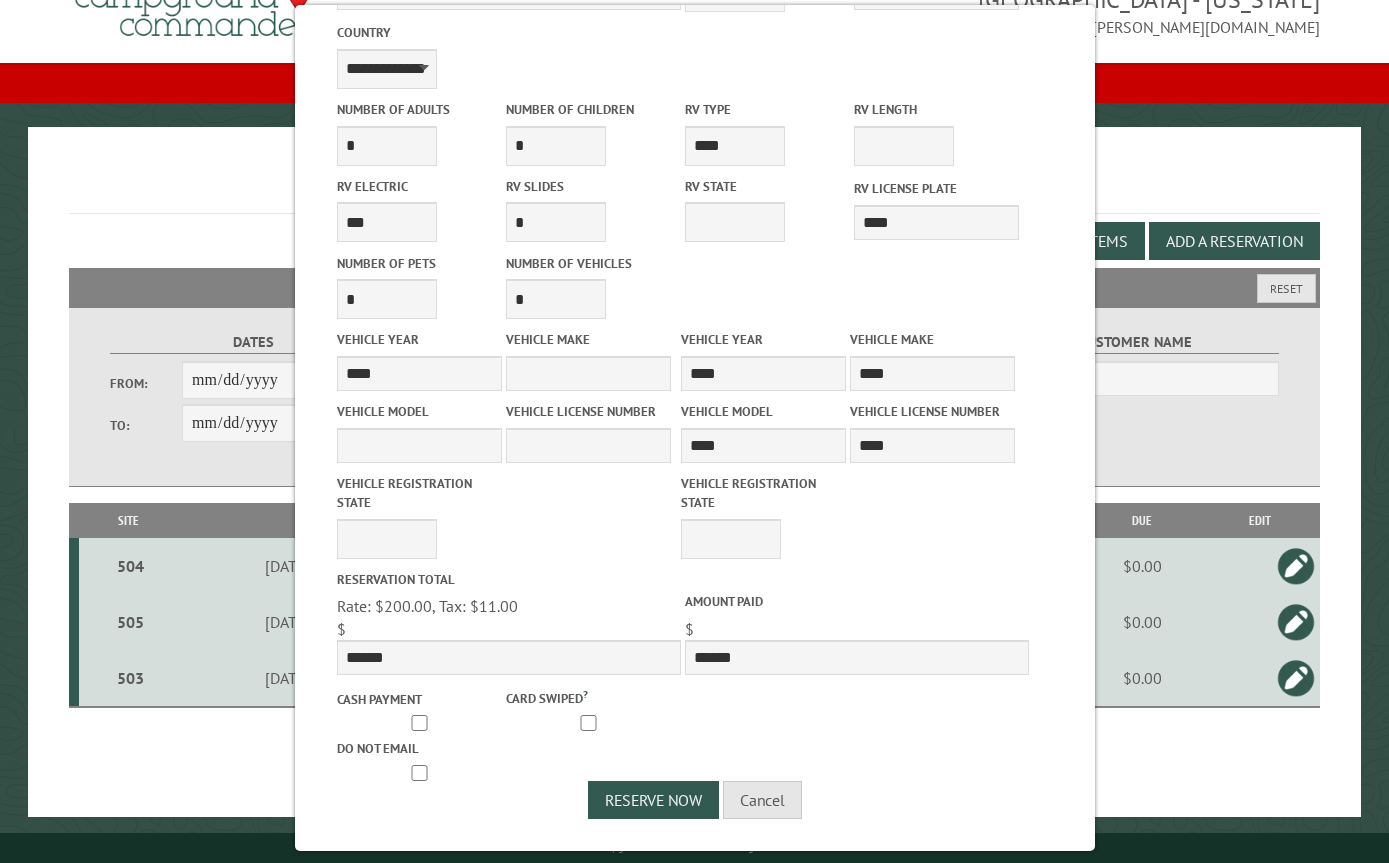 scroll, scrollTop: 734, scrollLeft: 0, axis: vertical 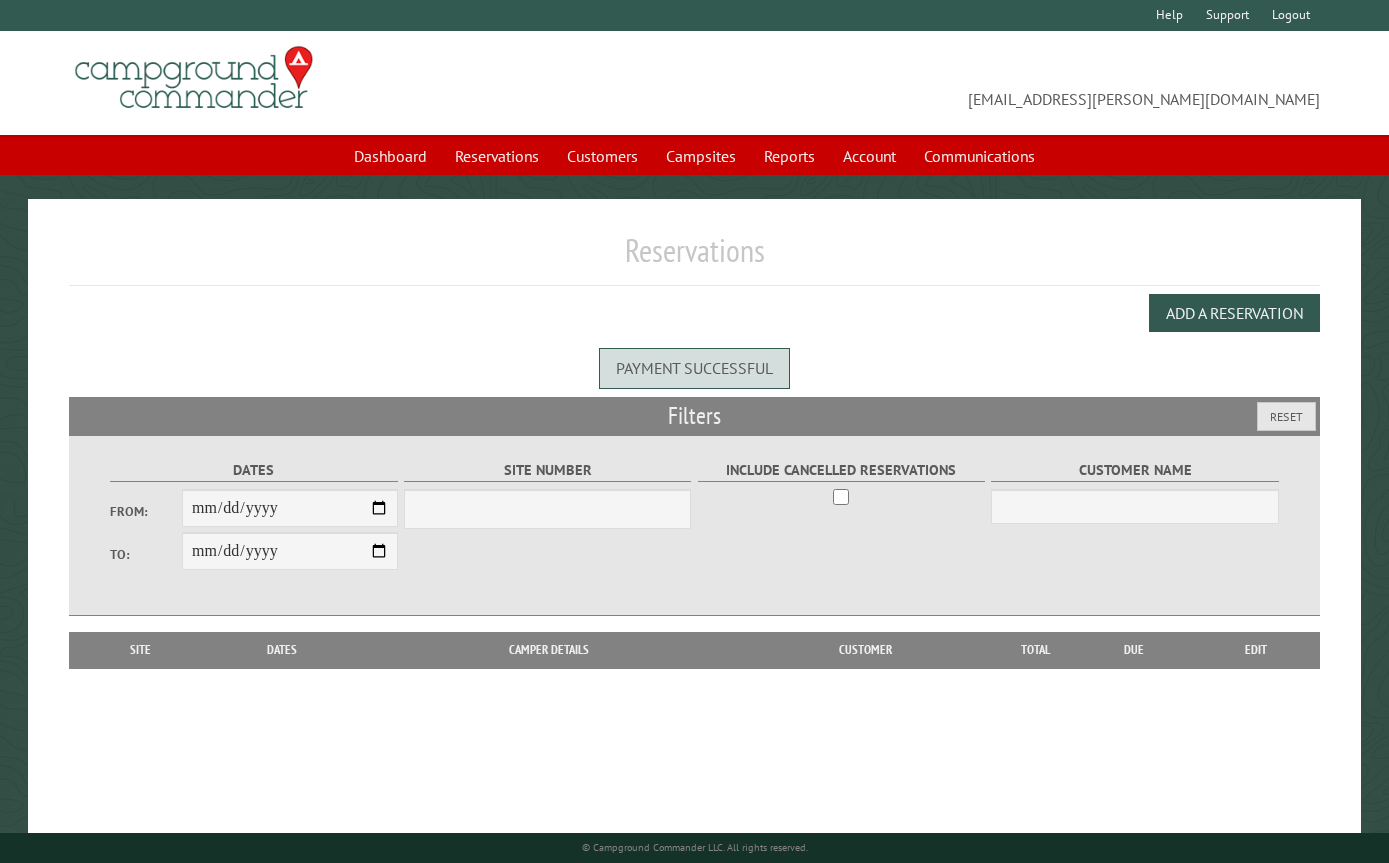 select on "***" 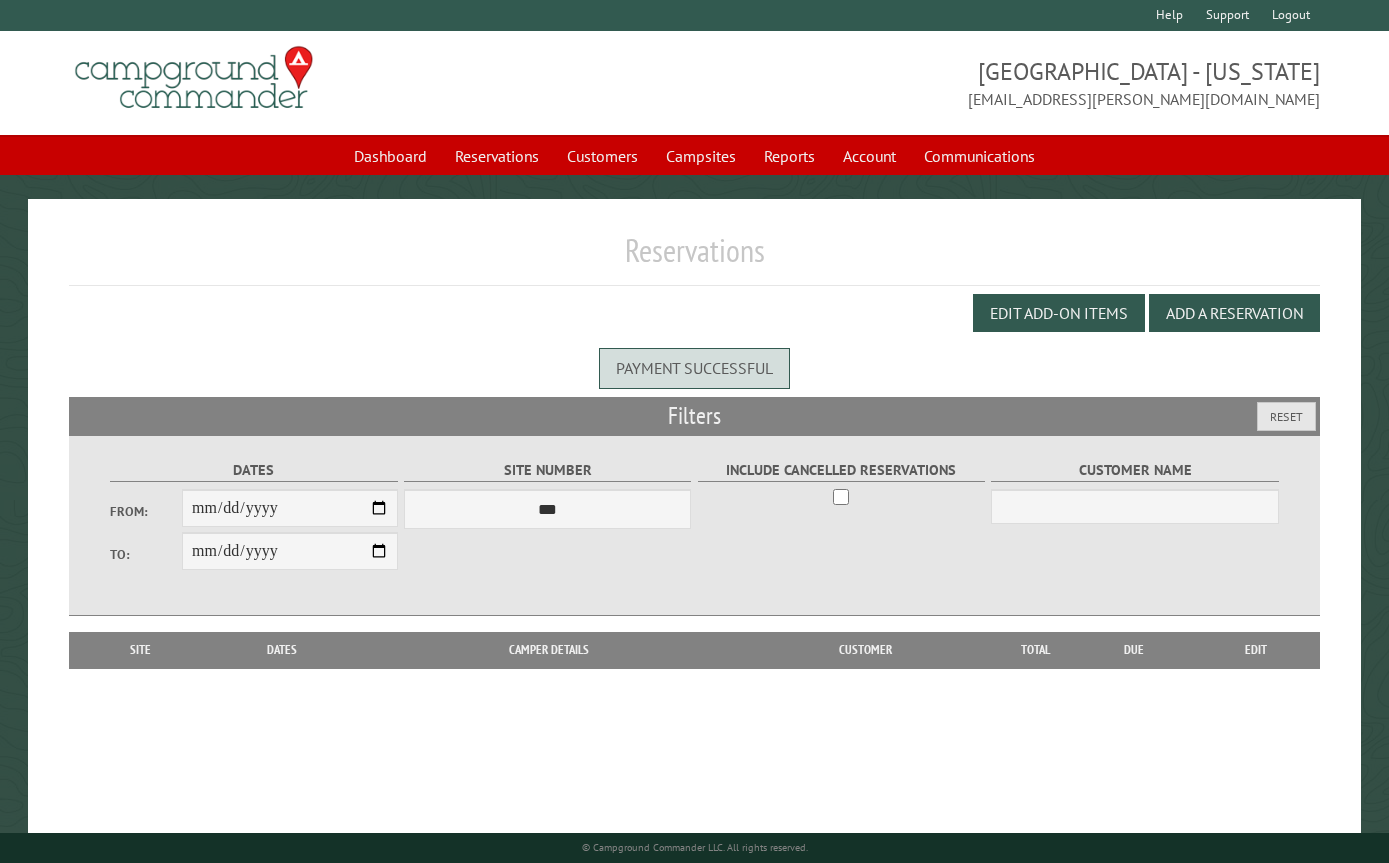 click on "Add a Reservation" at bounding box center (1234, 313) 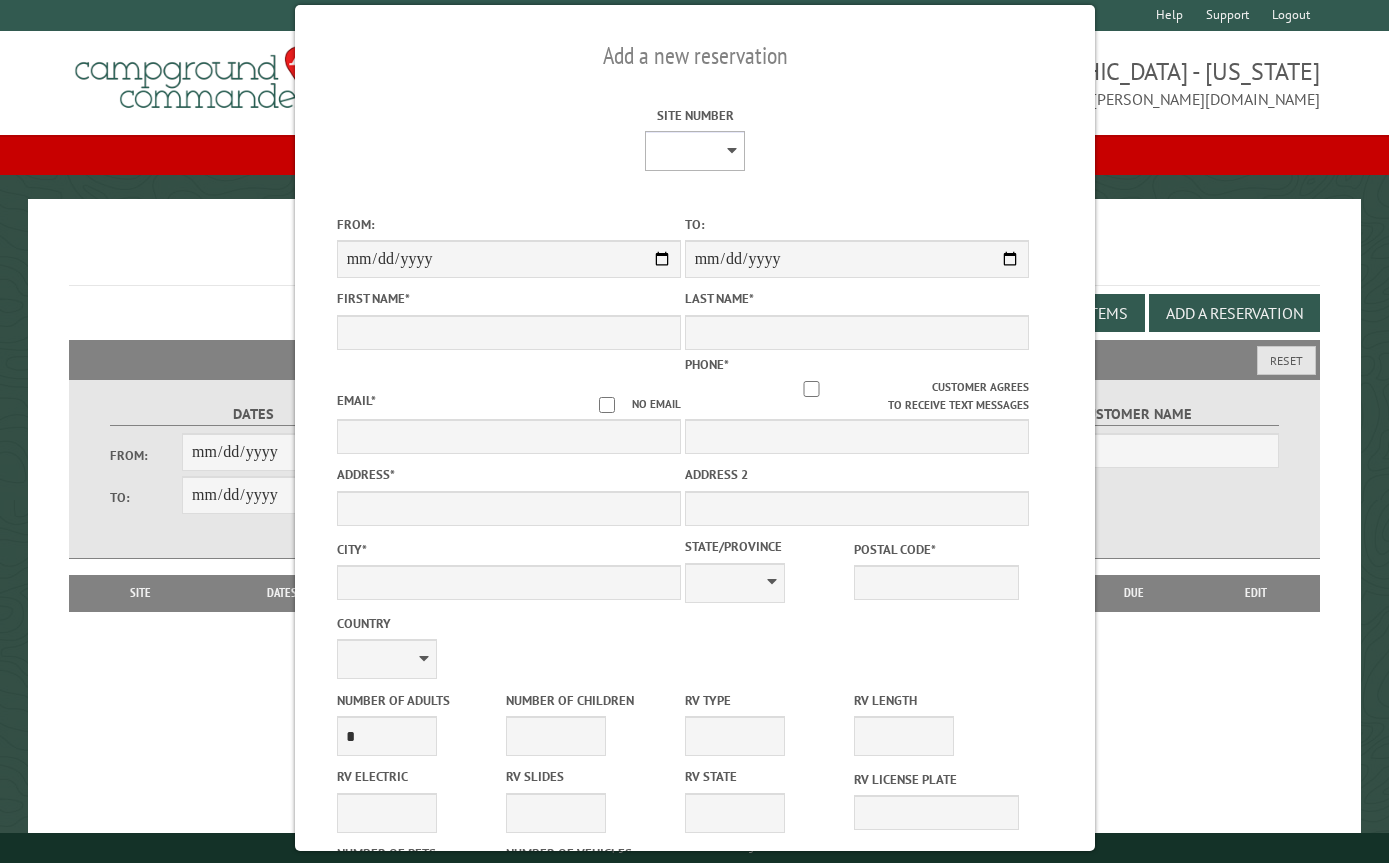 click on "* * * * * * * * ** ** ** ** ** ** ** ** ** ** ** ** ** ** ** ** ** *** *** *** *** *** *** *** *** *** *** *** *** *** *** *** *** *** *** *** *** *** *** *** *** *** *** *** *** *** *** *** *** *** *** *** *** * * * * * * ***** ** ** ** ****" at bounding box center [695, 151] 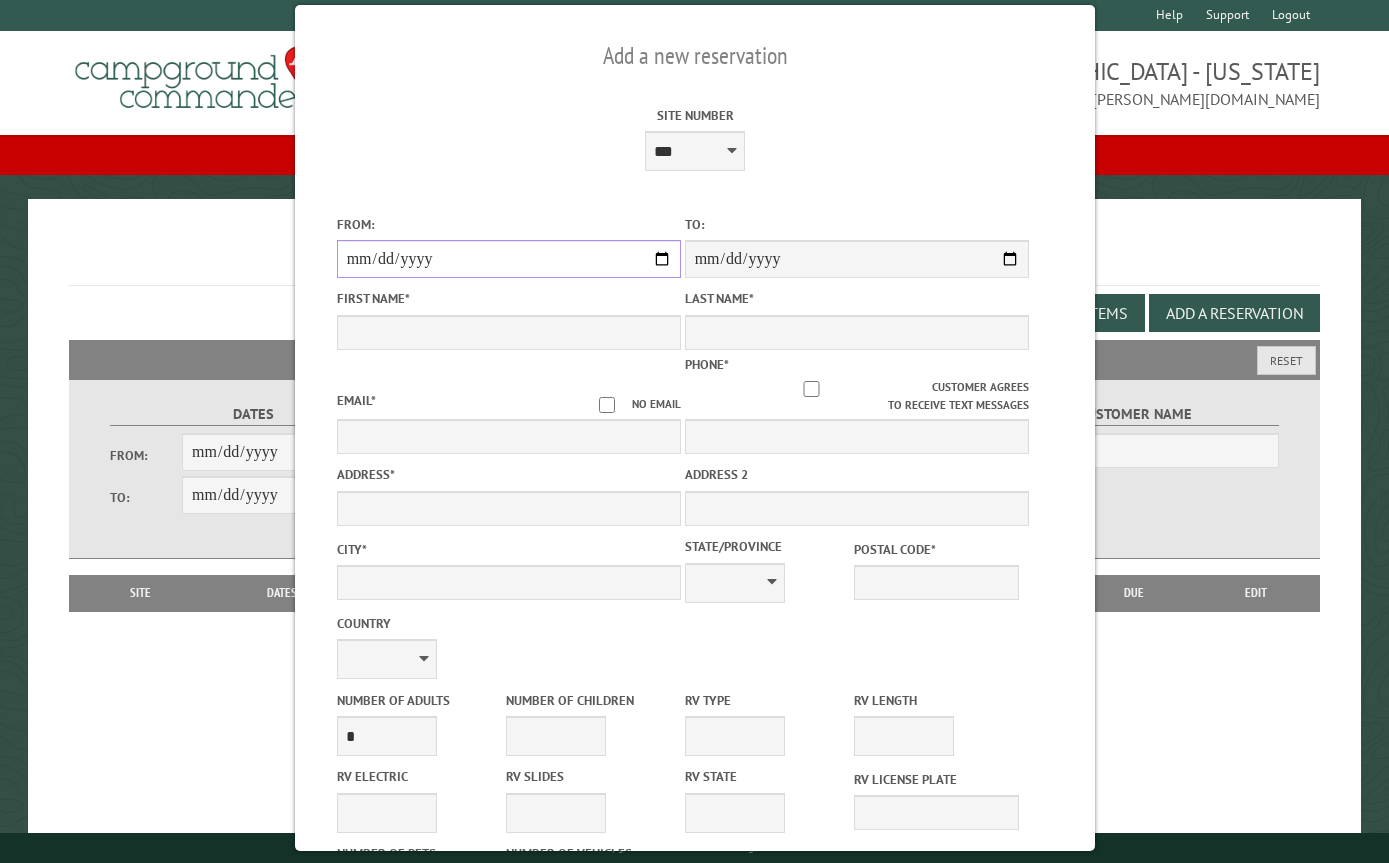 click on "From:" at bounding box center (508, 259) 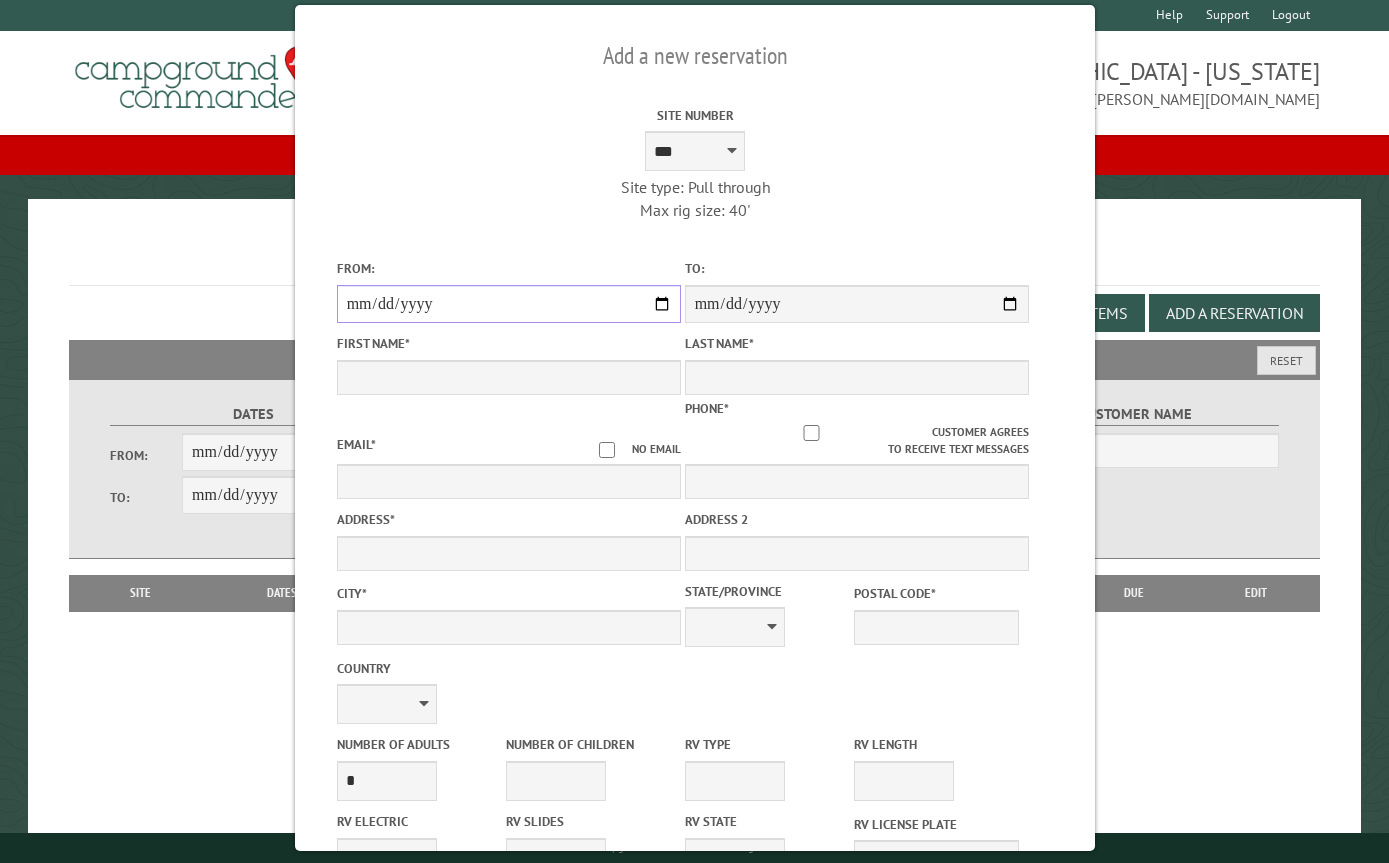 type on "**********" 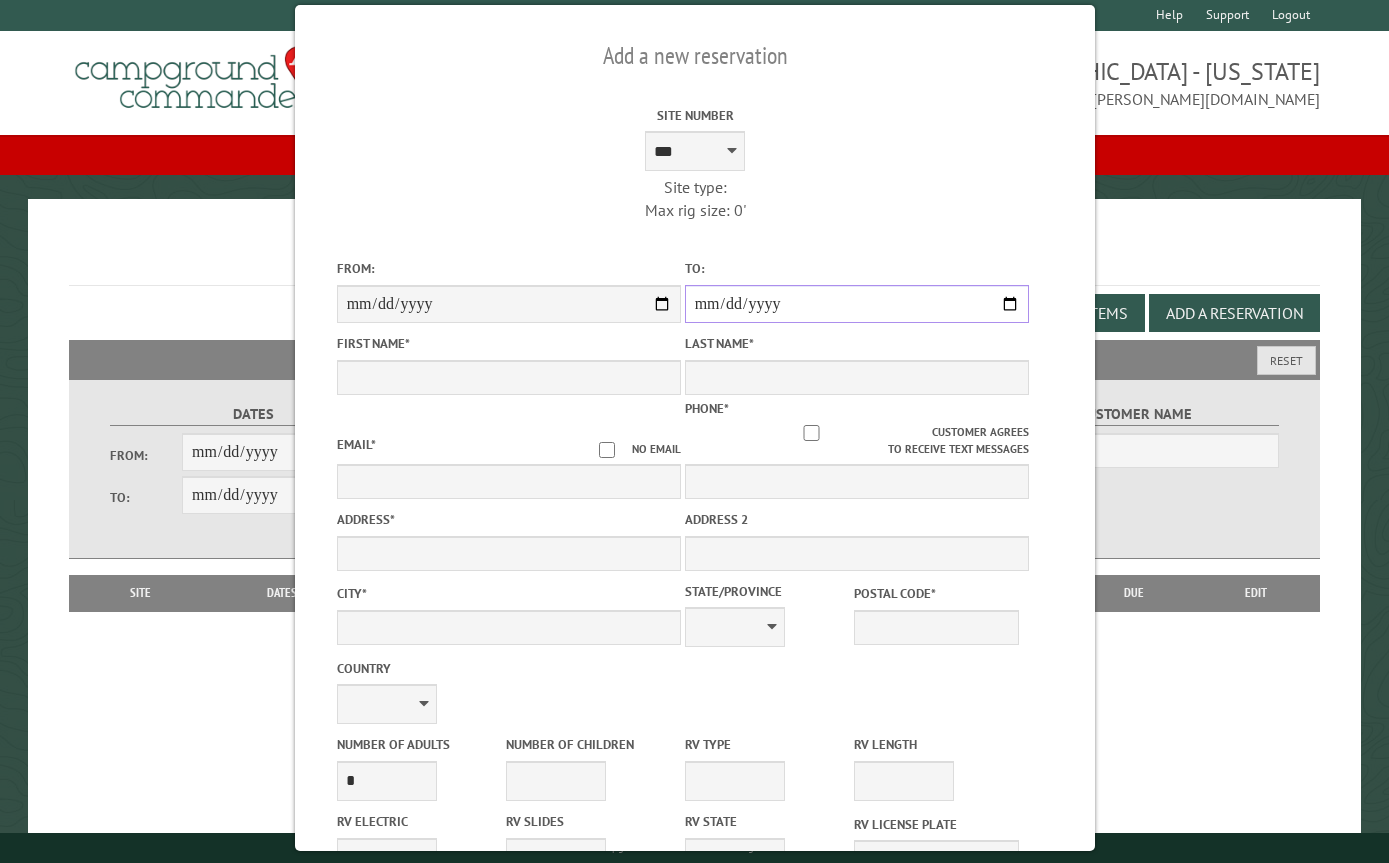 click on "**********" at bounding box center [856, 304] 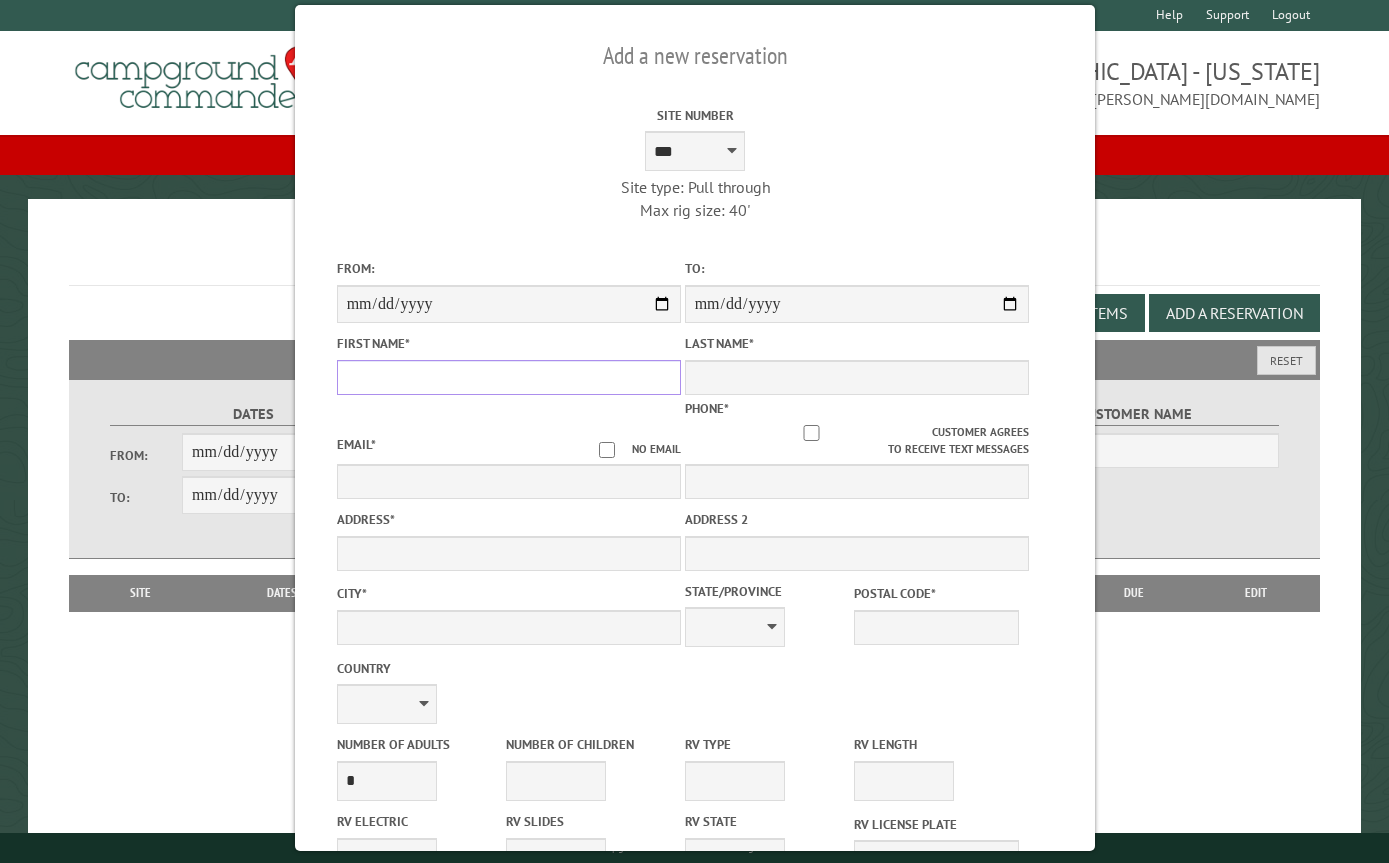 click on "First Name *" at bounding box center (508, 377) 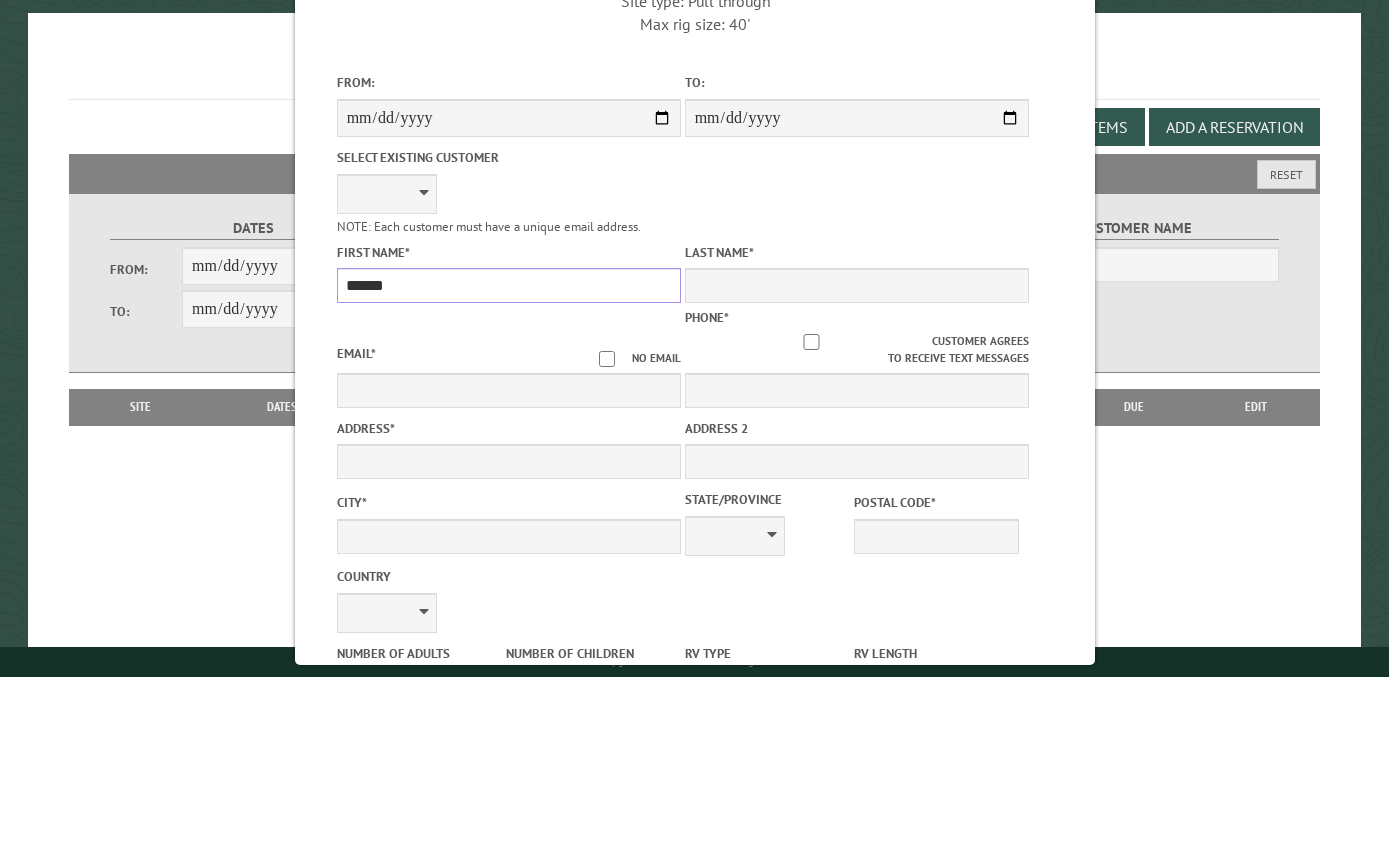type on "*****" 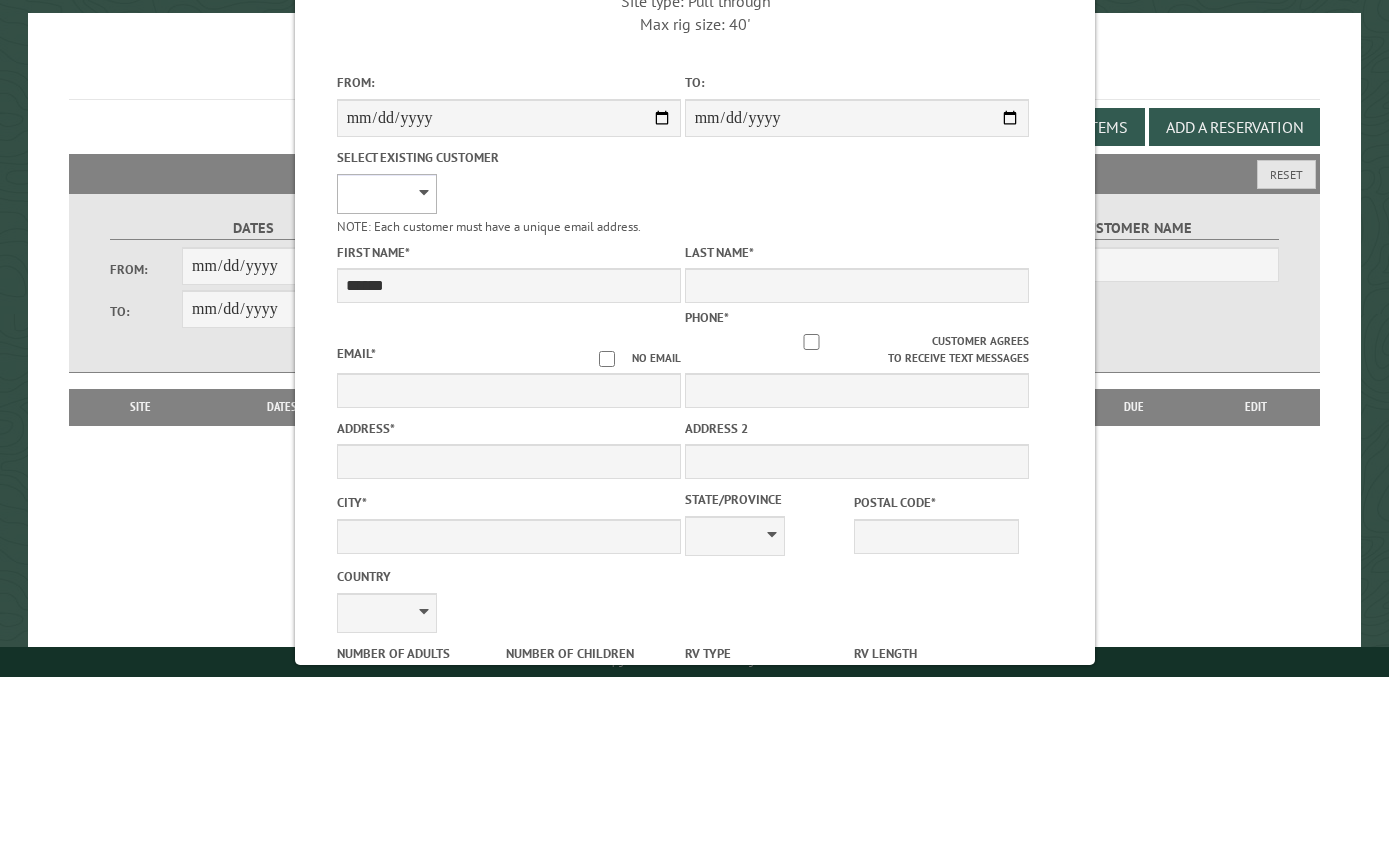 click on "**********" at bounding box center [386, 380] 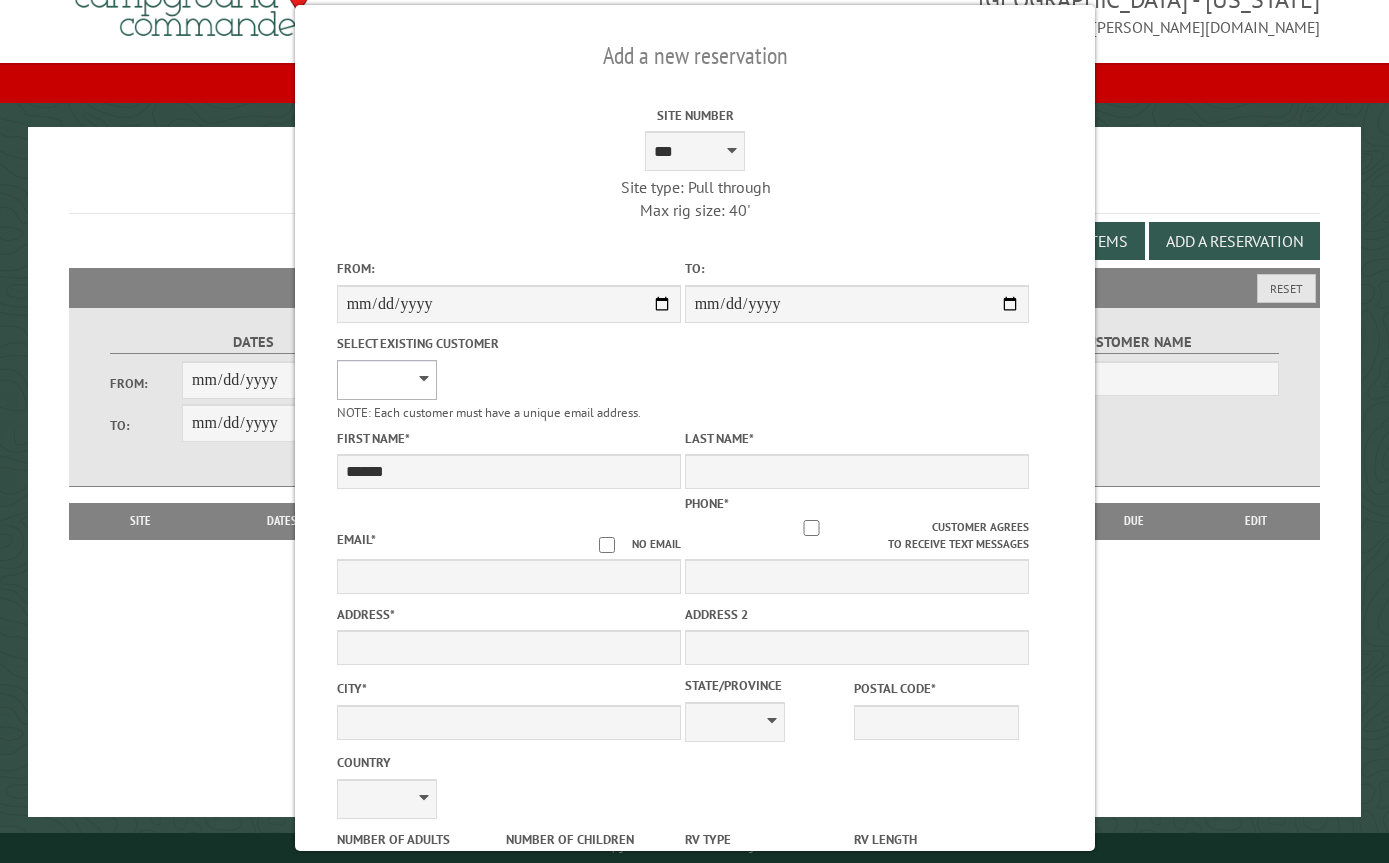 select on "******" 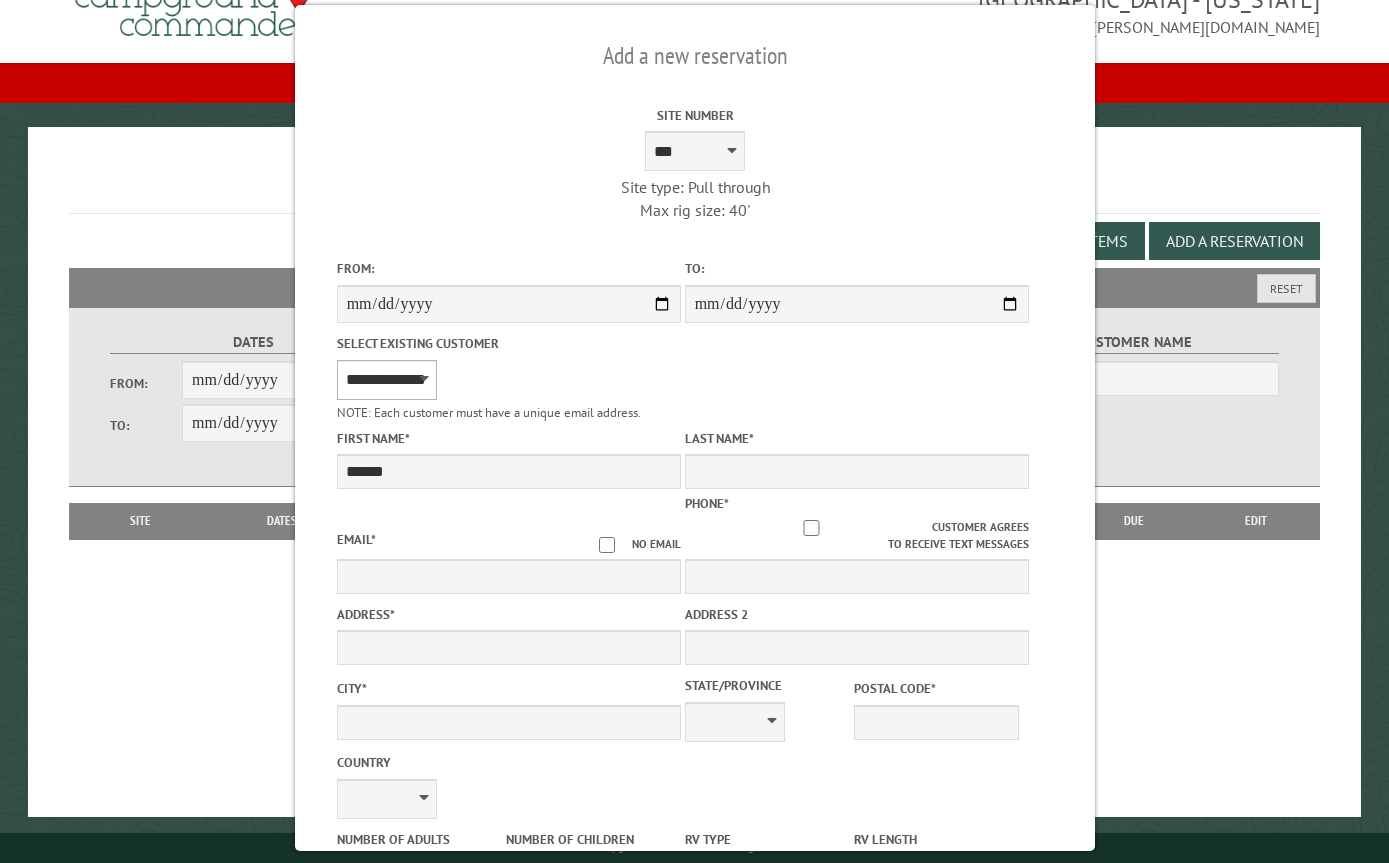 type on "********" 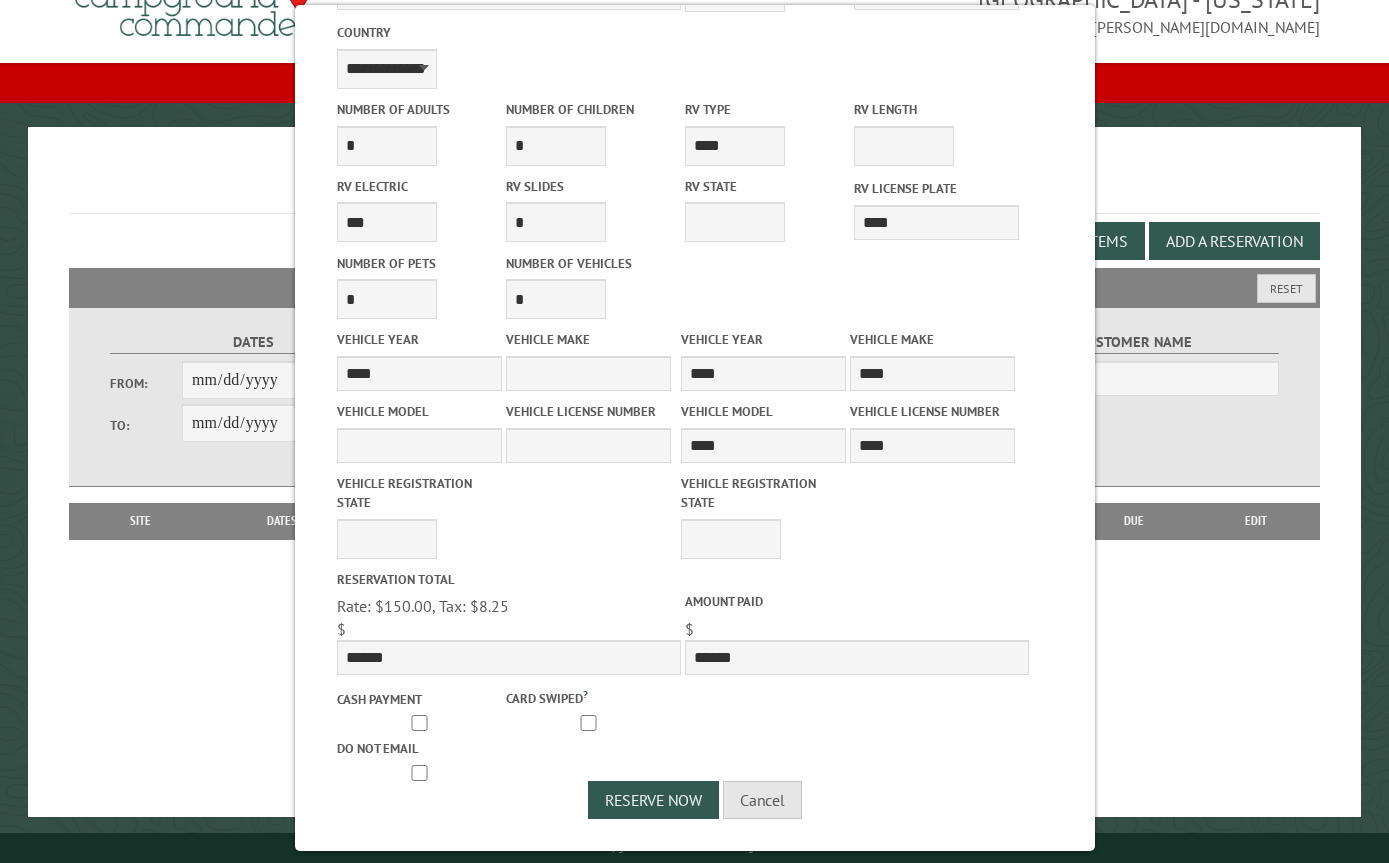 scroll, scrollTop: 734, scrollLeft: 0, axis: vertical 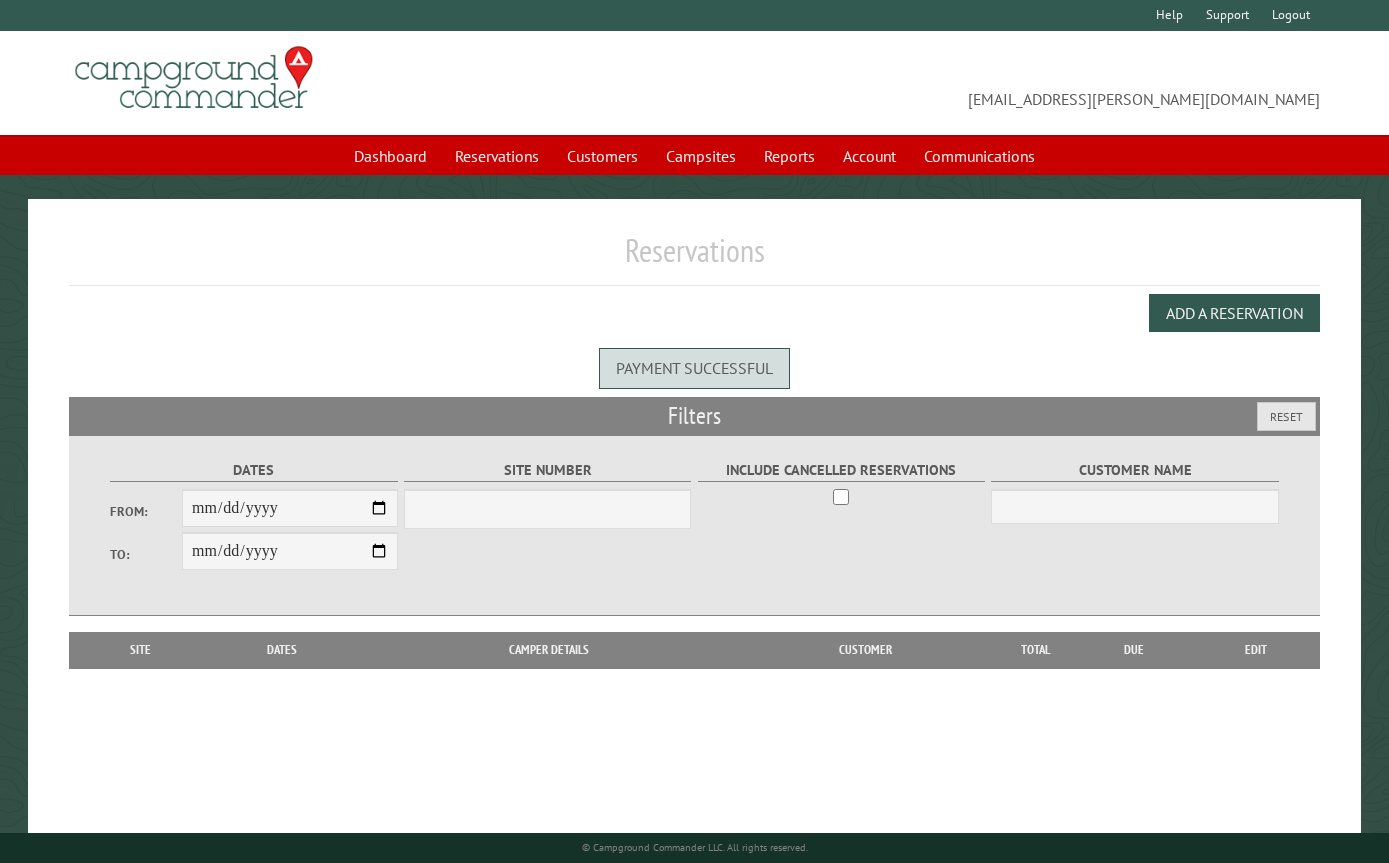 select on "***" 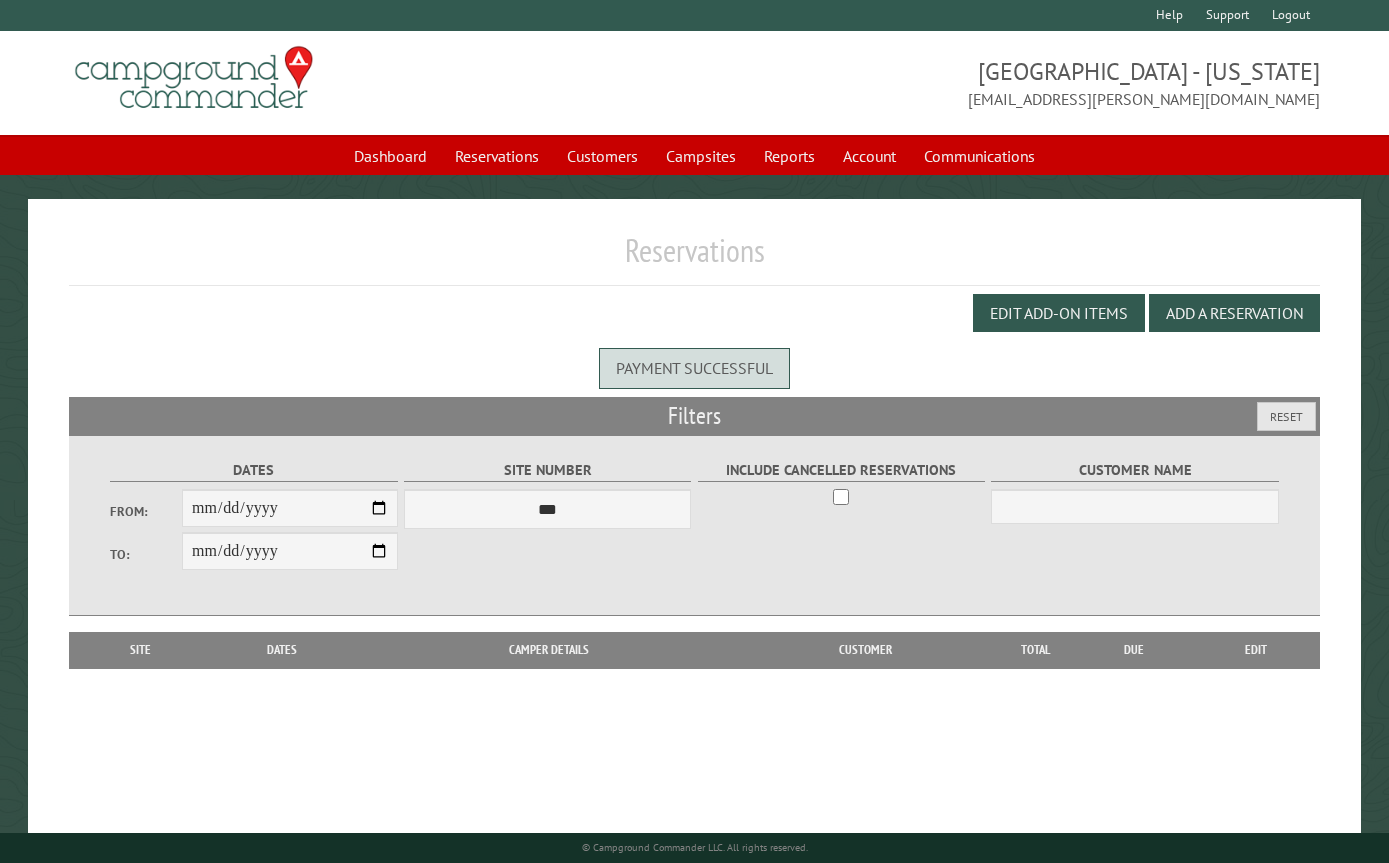 click on "Add a Reservation" at bounding box center (1234, 313) 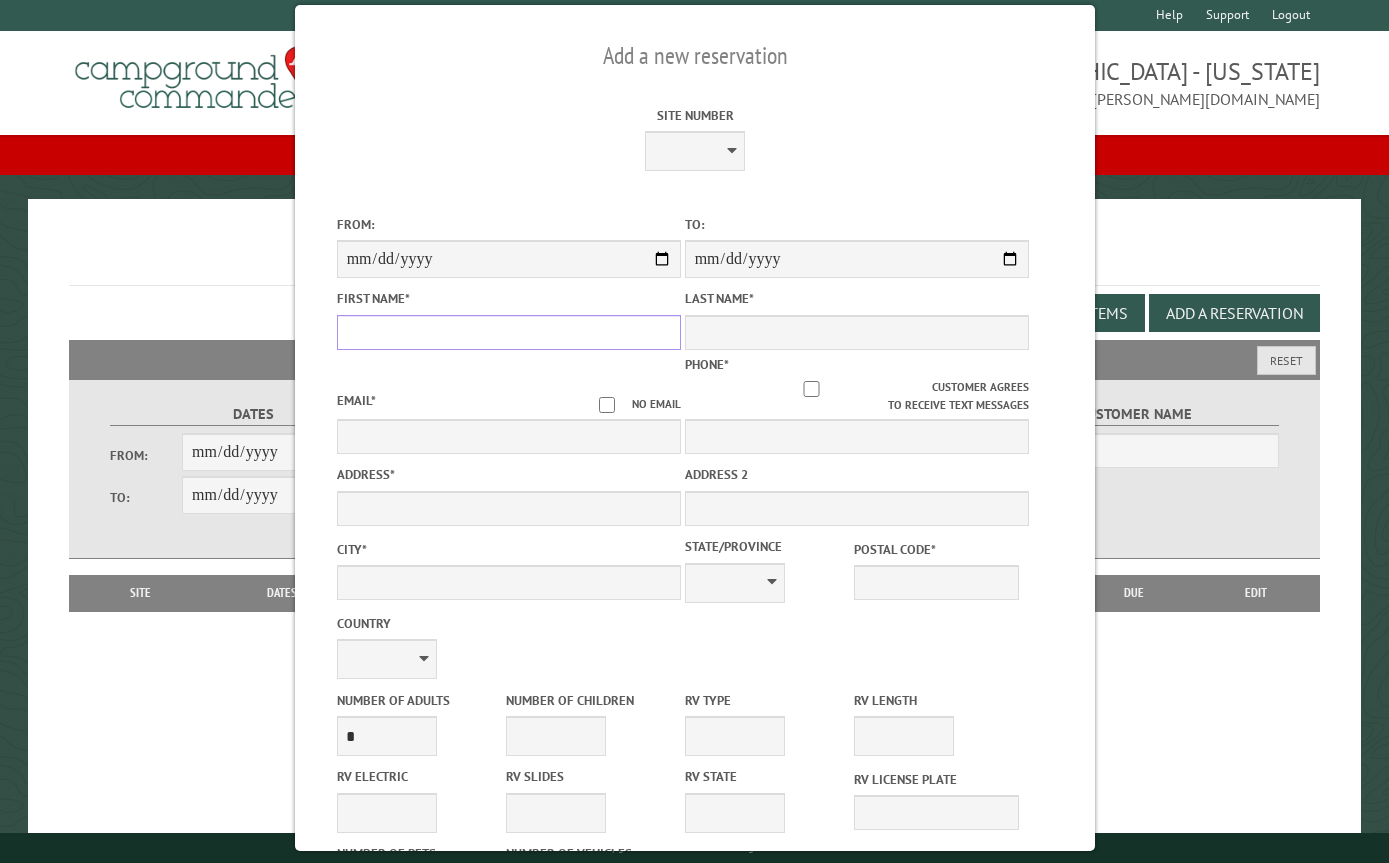 click on "First Name *" at bounding box center [508, 332] 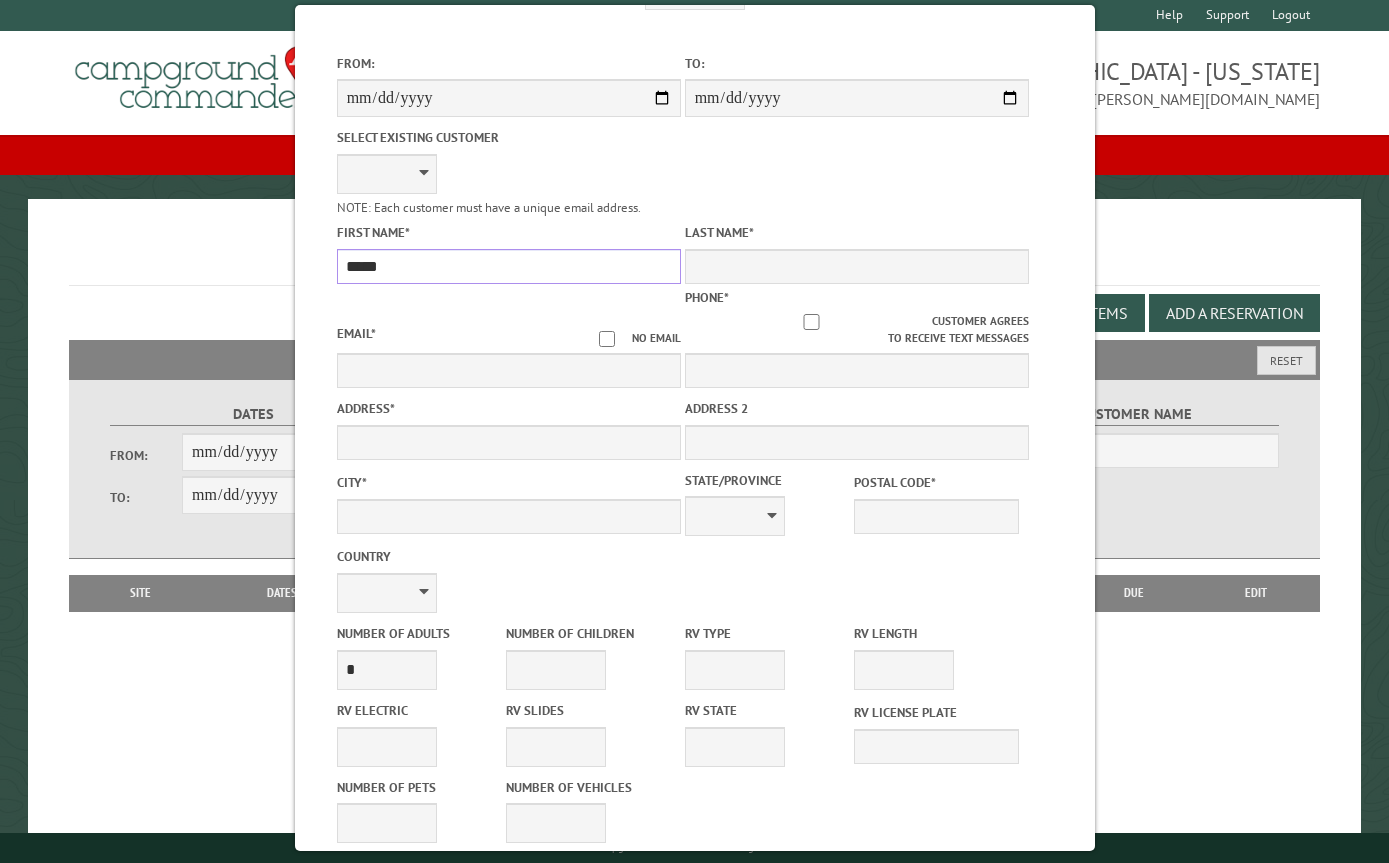 scroll, scrollTop: 163, scrollLeft: 0, axis: vertical 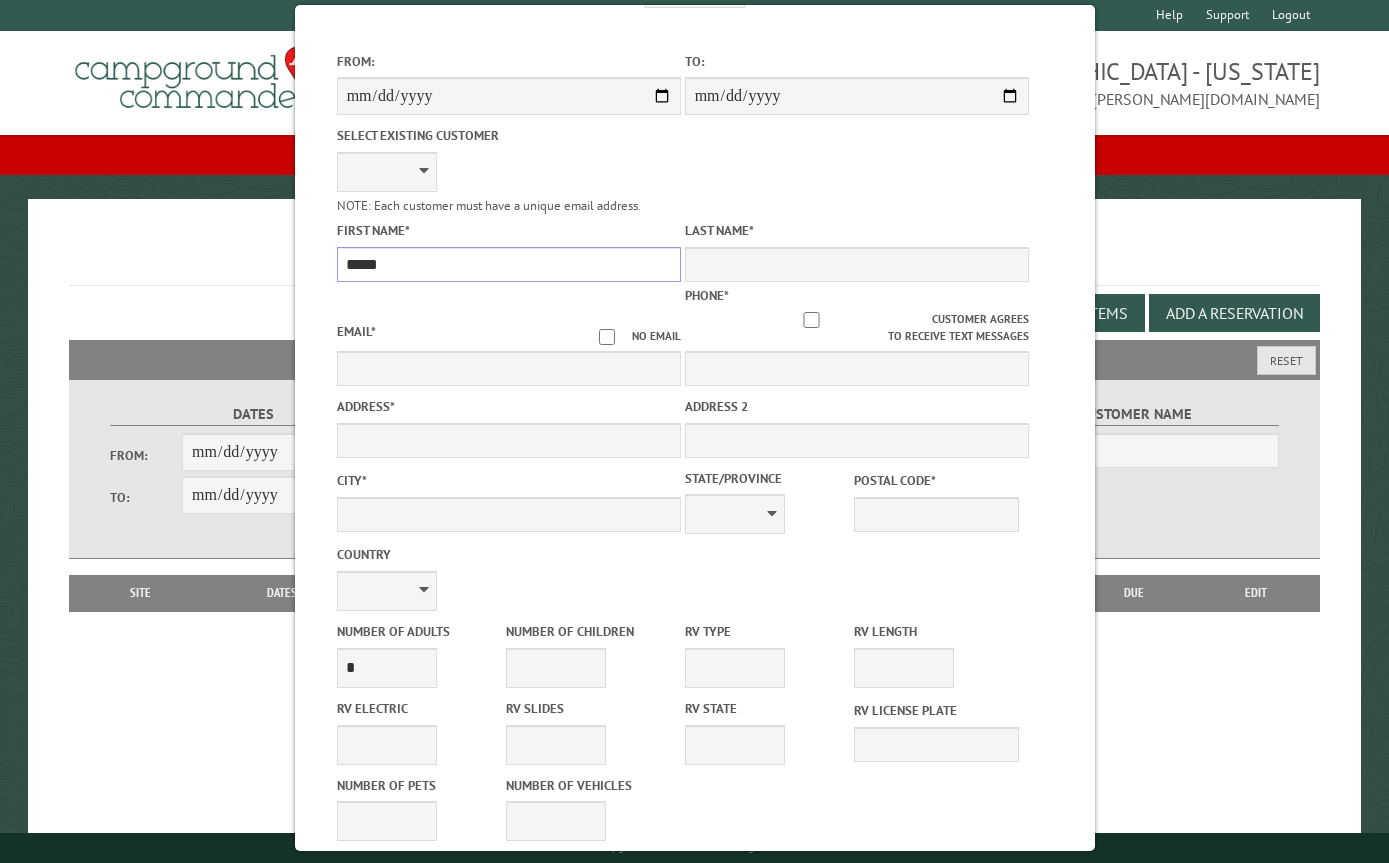 type on "*****" 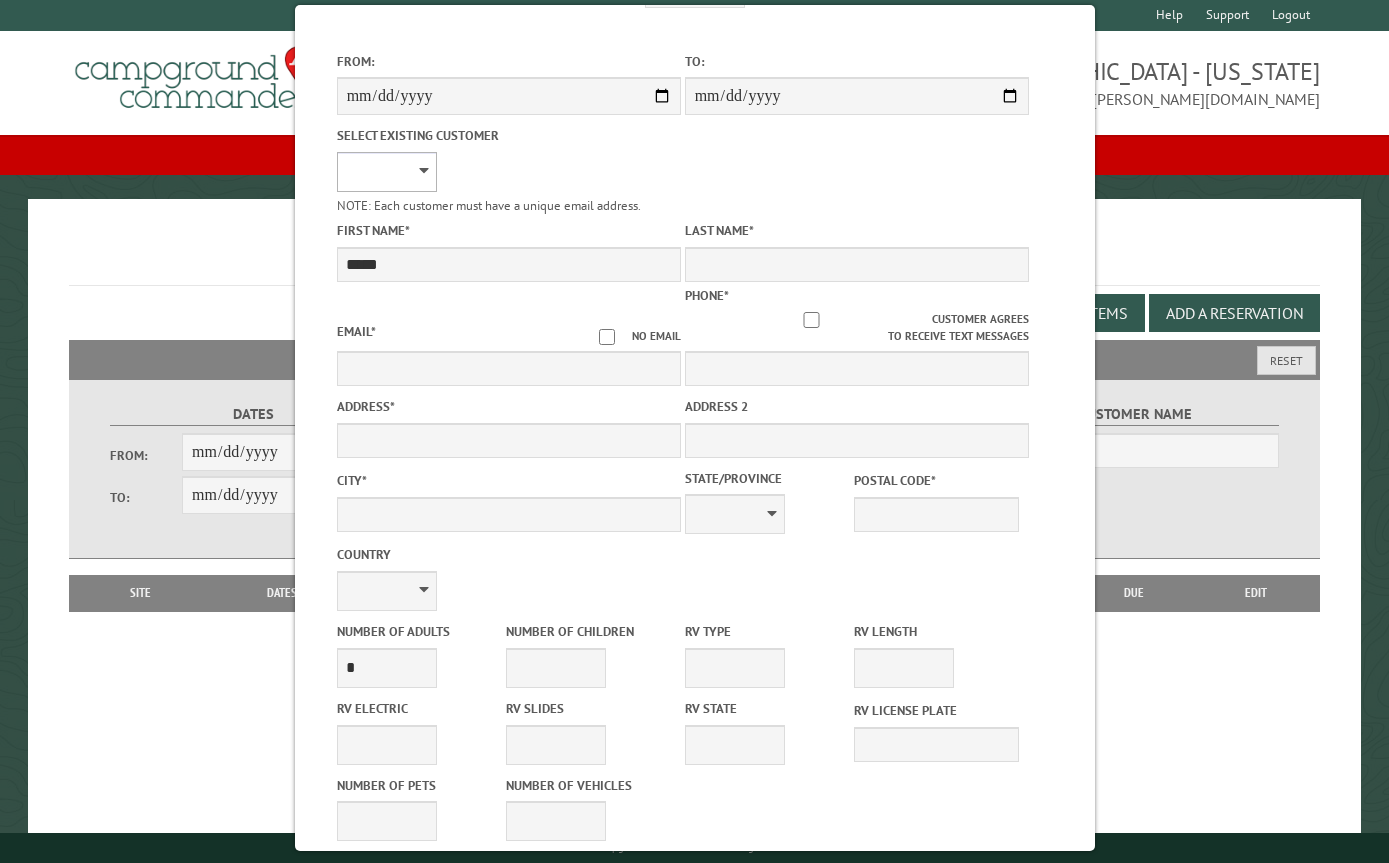 click on "**********" at bounding box center [386, 172] 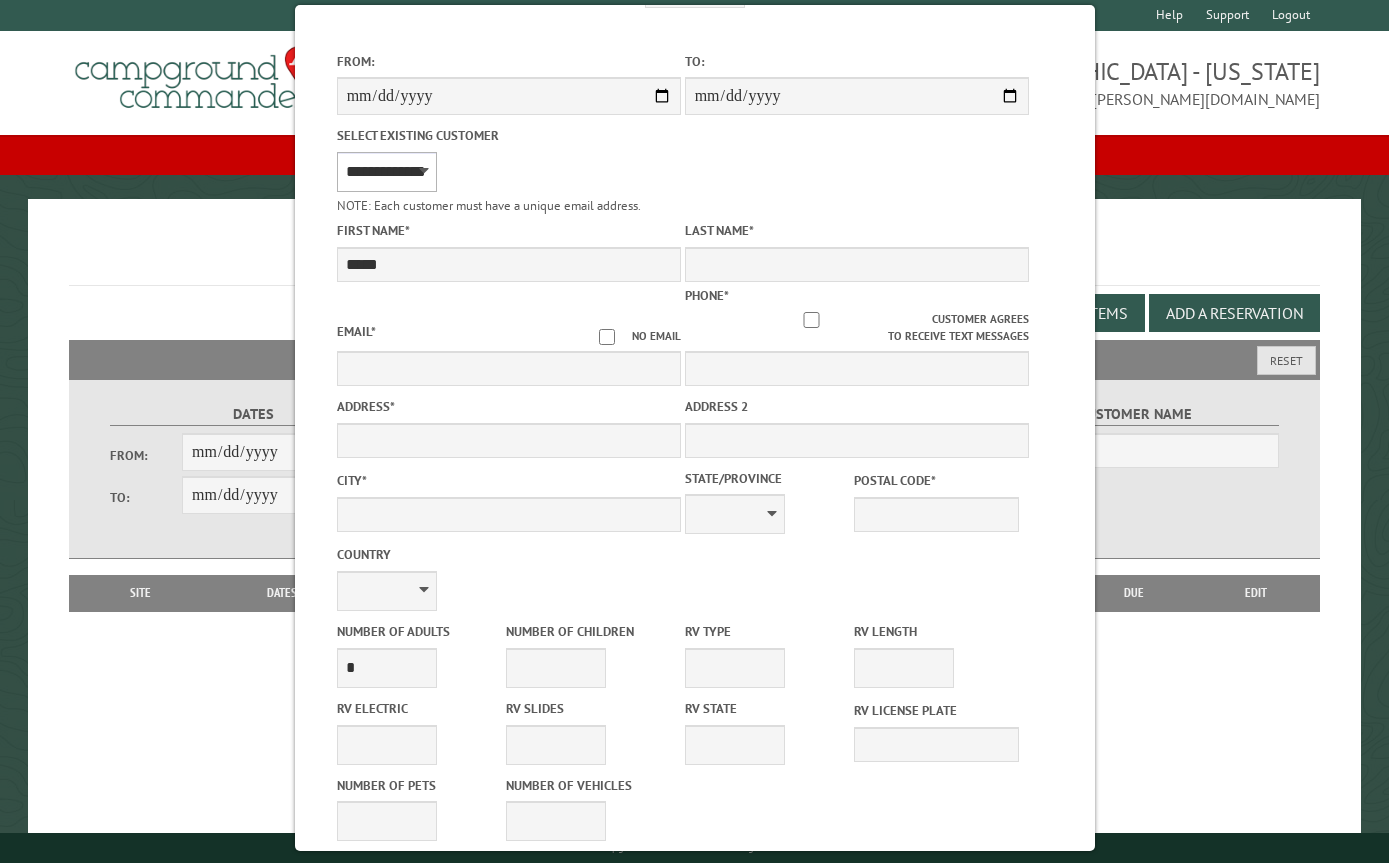 type on "********" 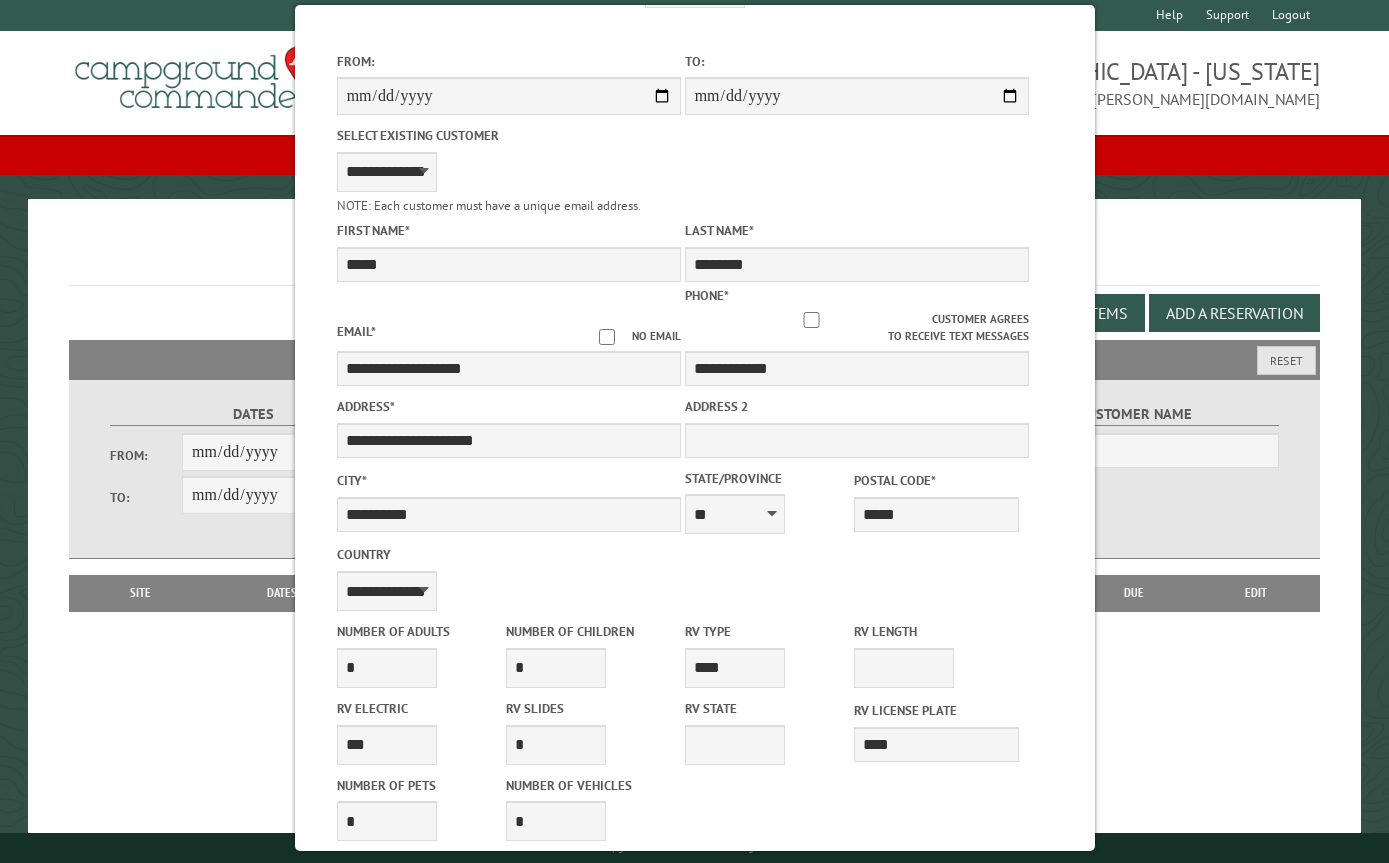 click on "Reservations" at bounding box center (694, 258) 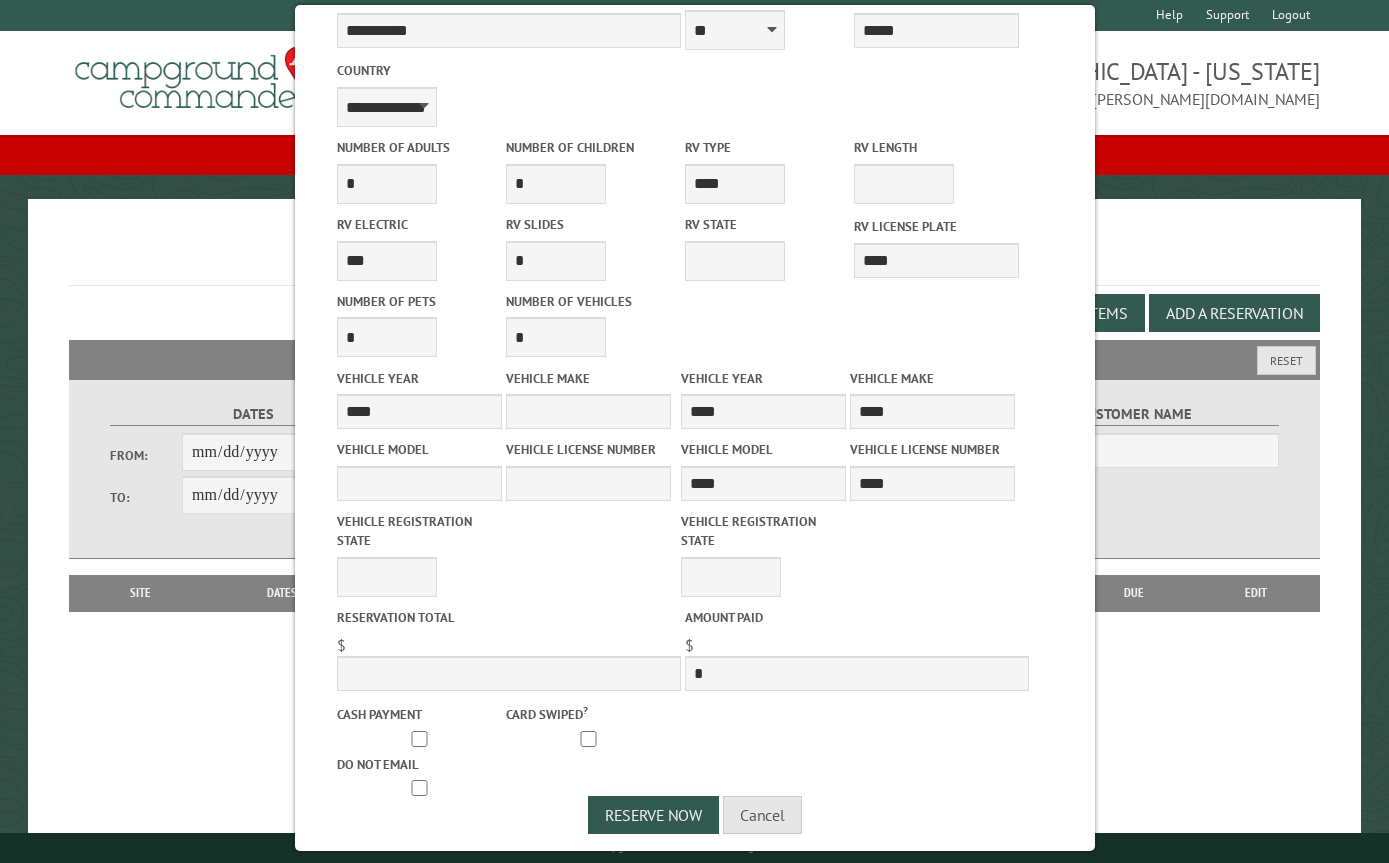 scroll, scrollTop: 646, scrollLeft: 0, axis: vertical 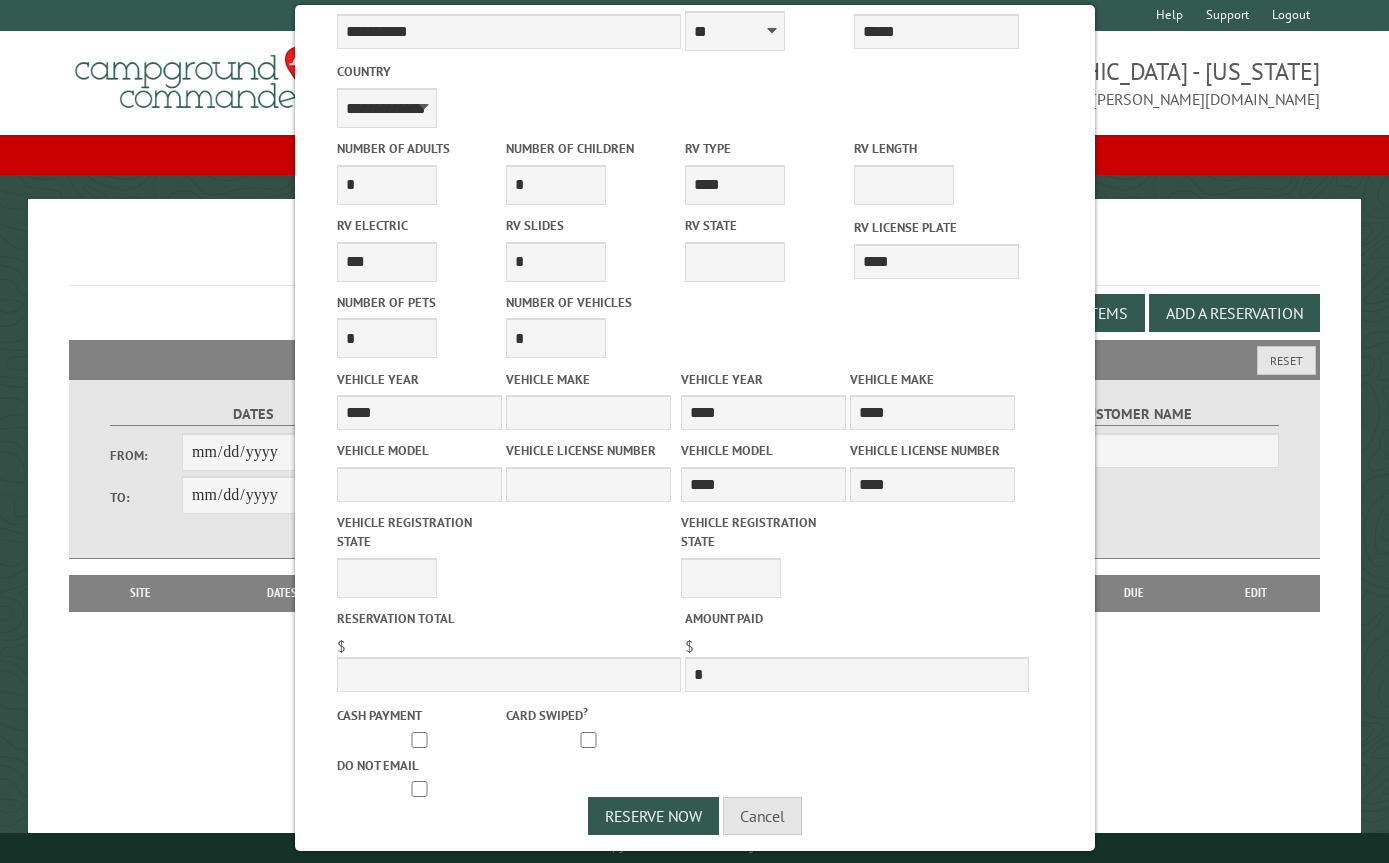 click on "Cancel" at bounding box center (762, 816) 